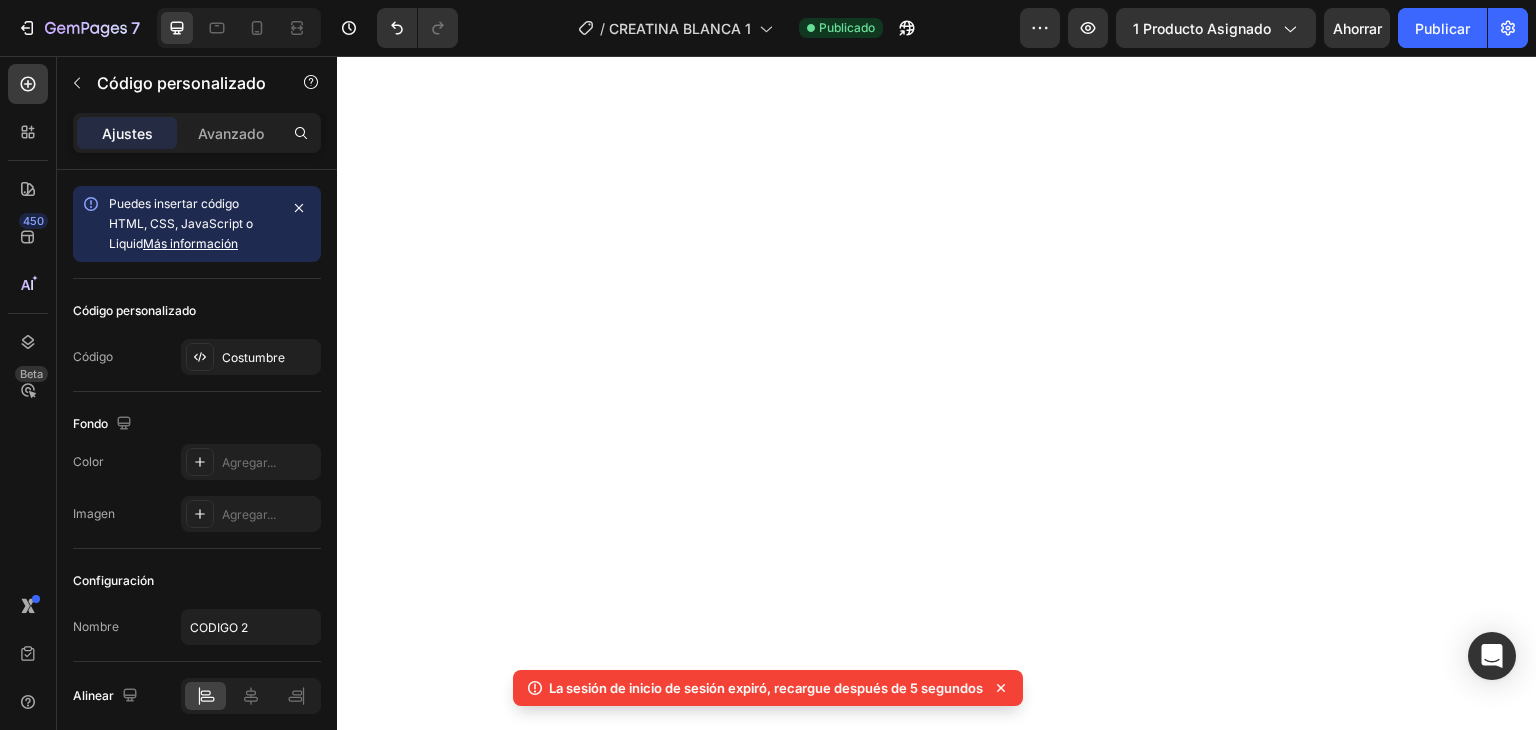 scroll, scrollTop: 0, scrollLeft: 0, axis: both 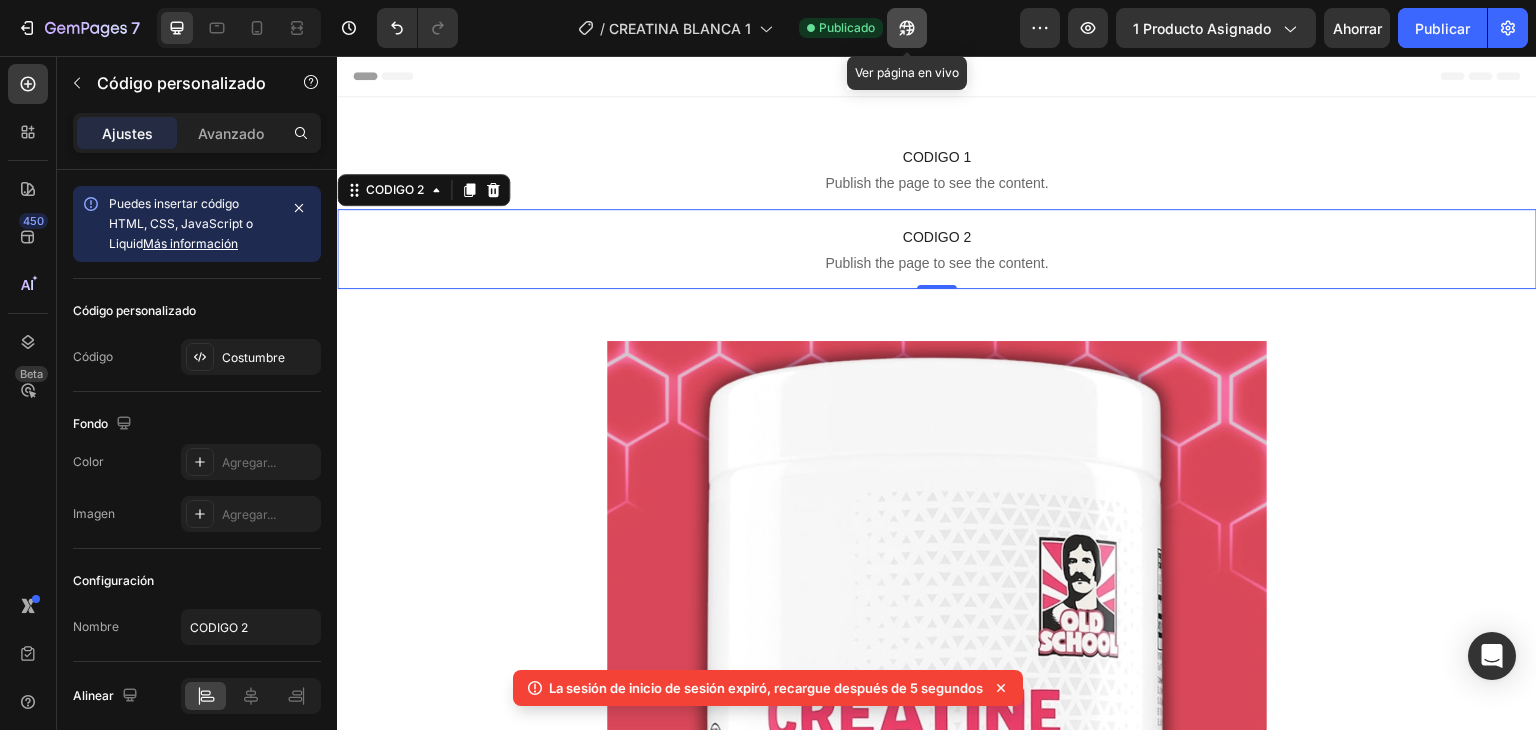 click 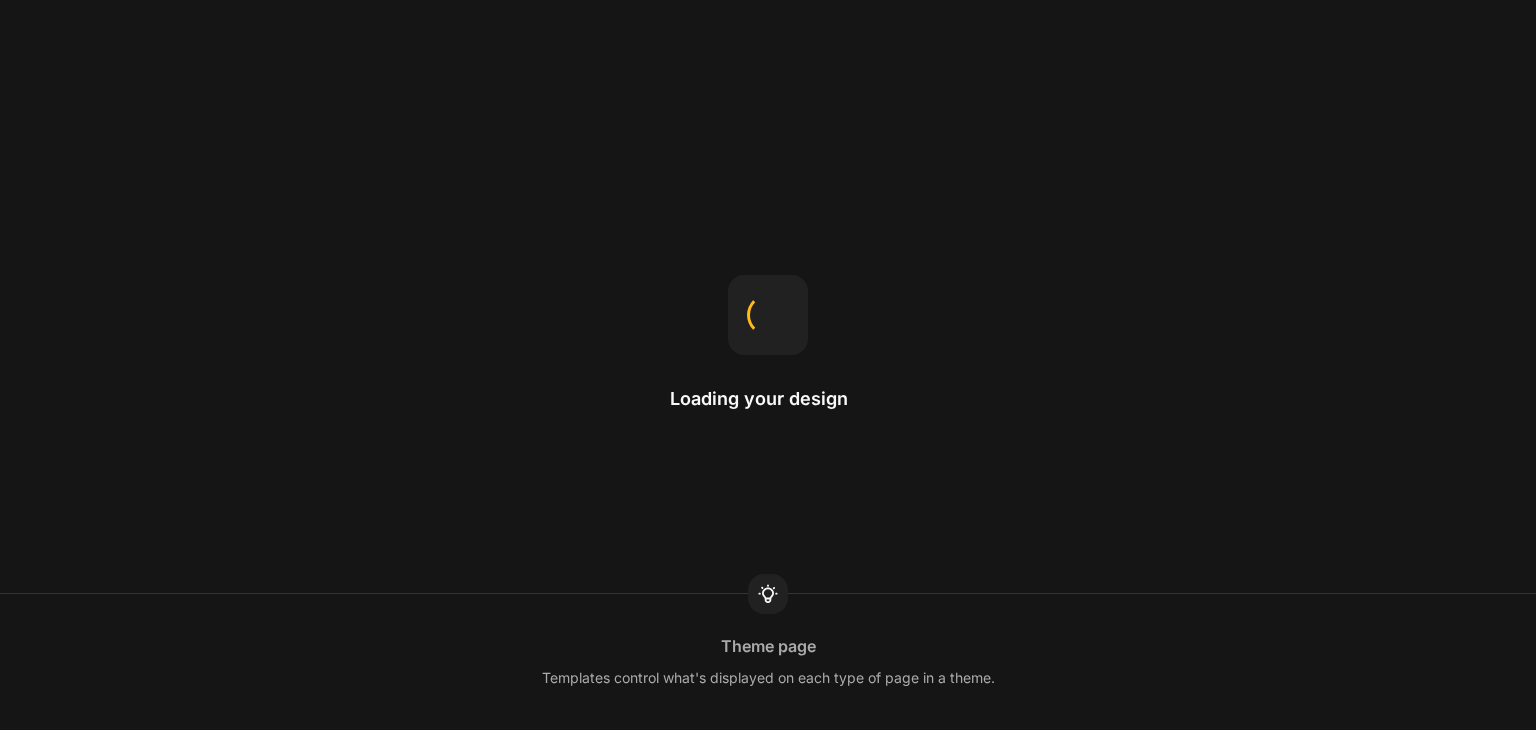scroll, scrollTop: 0, scrollLeft: 0, axis: both 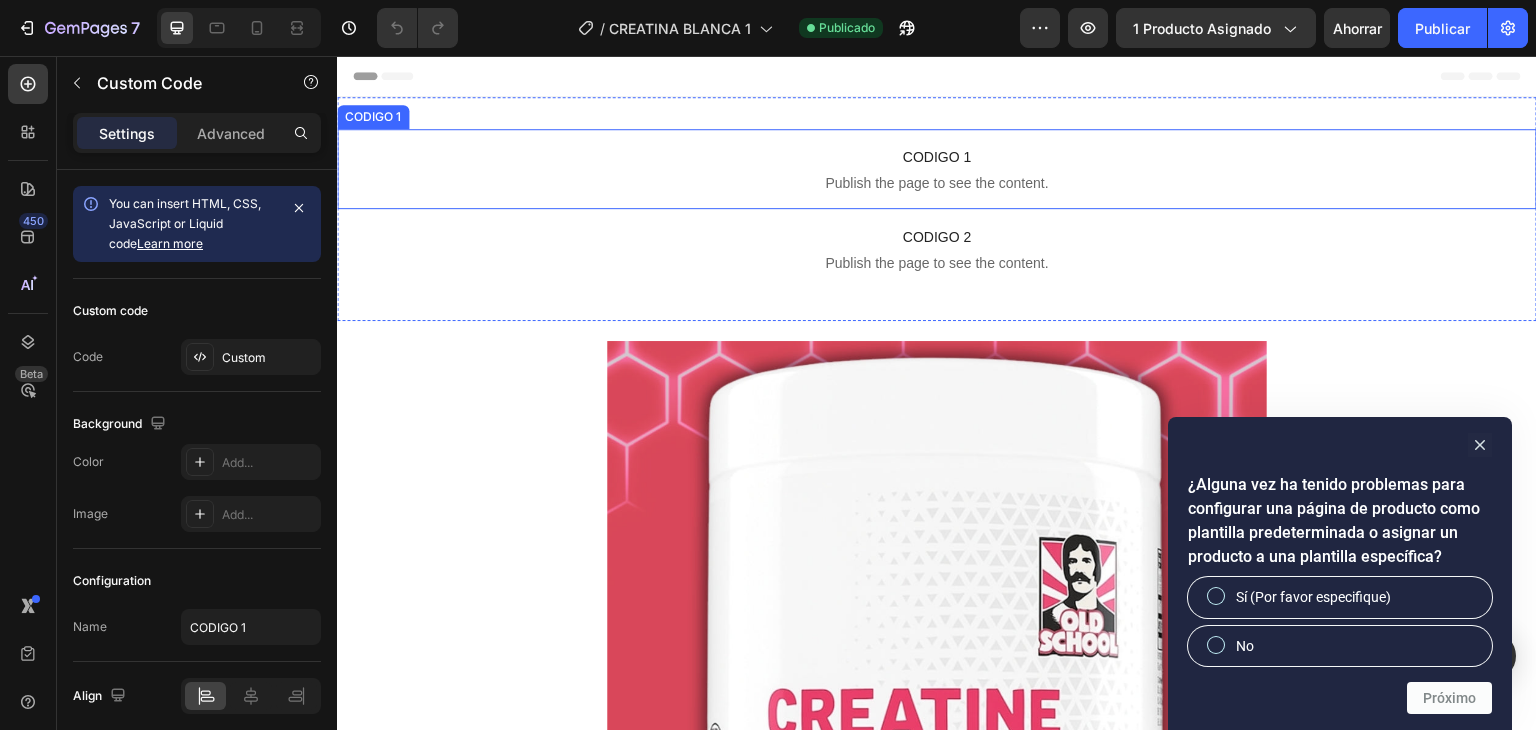 click on "CODIGO 1" at bounding box center [937, 157] 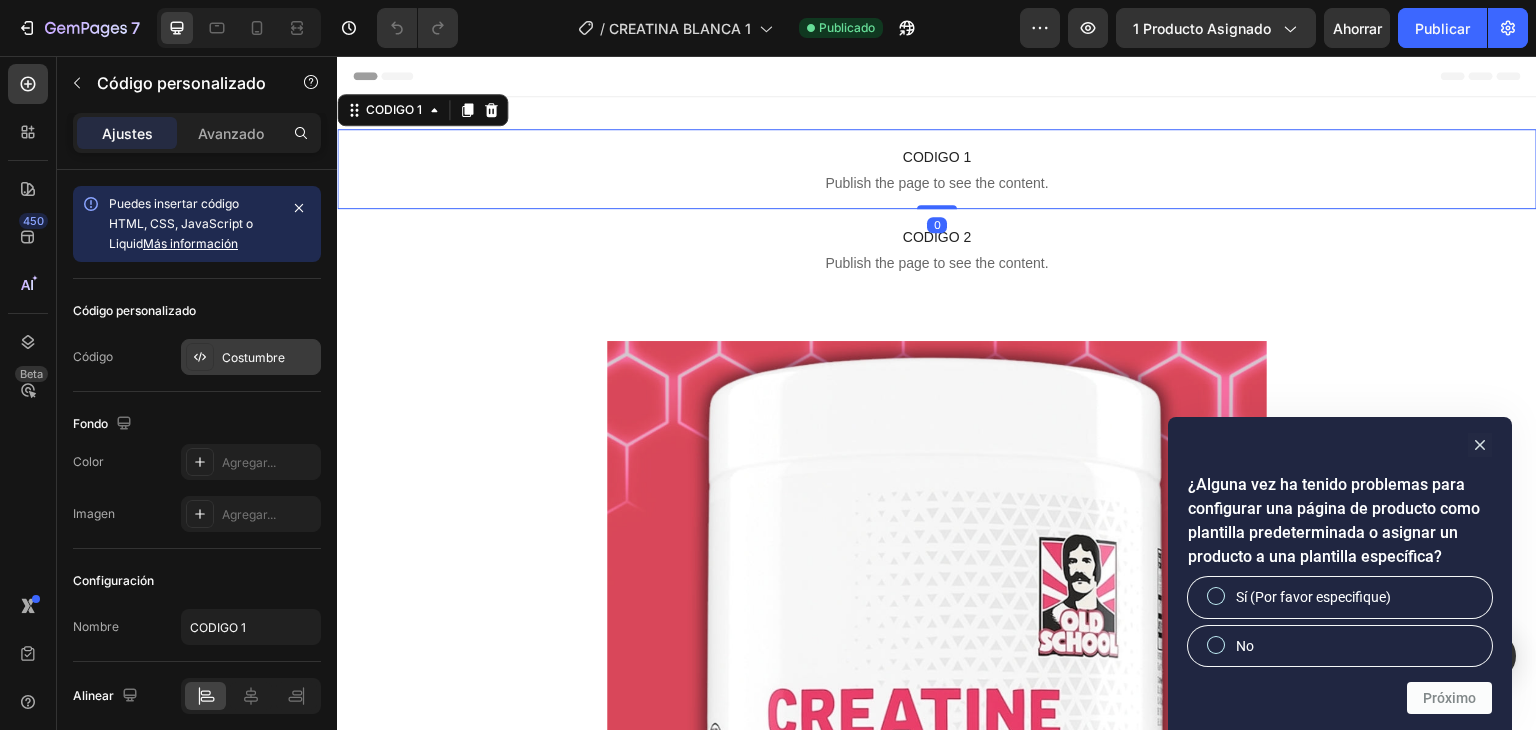 click on "Costumbre" at bounding box center [253, 357] 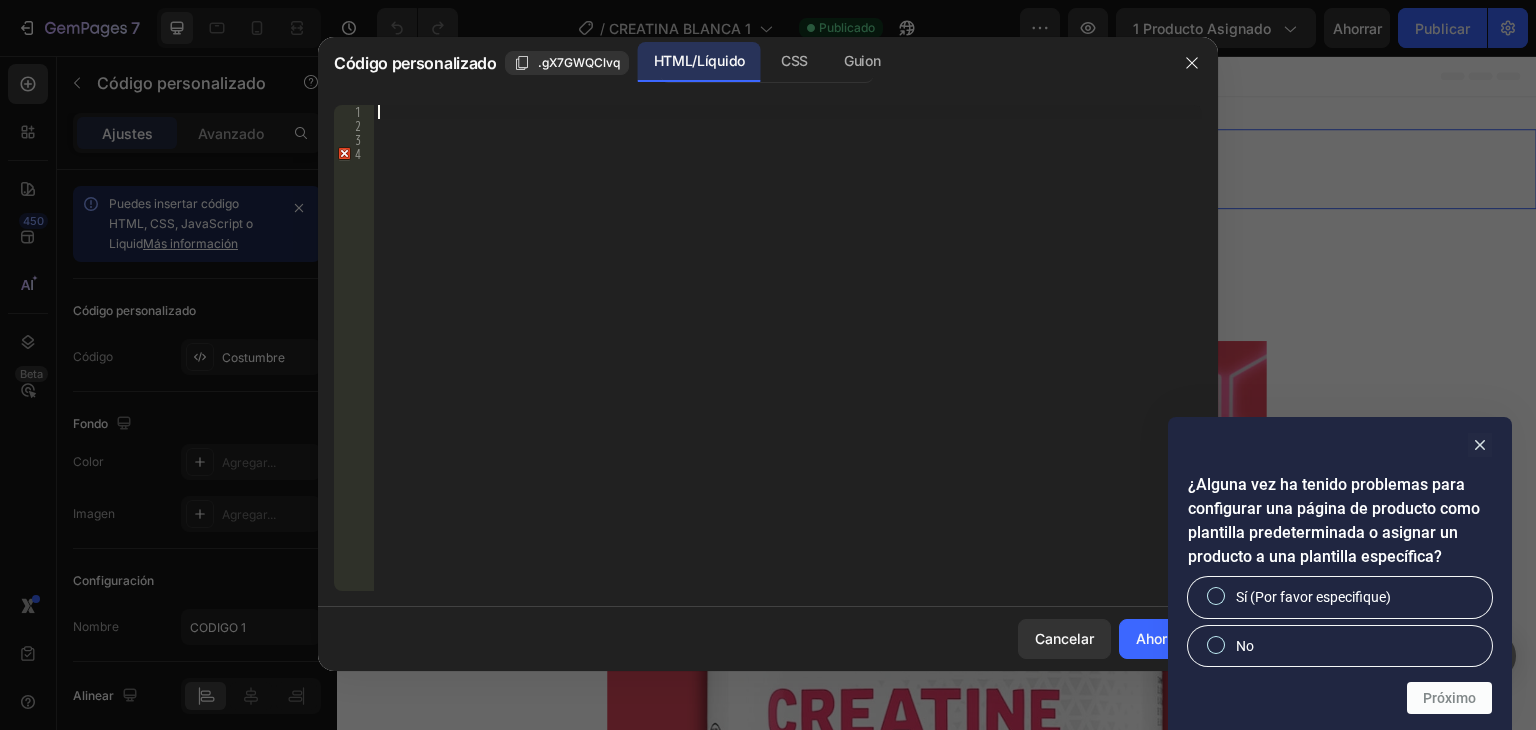 click at bounding box center [788, 362] 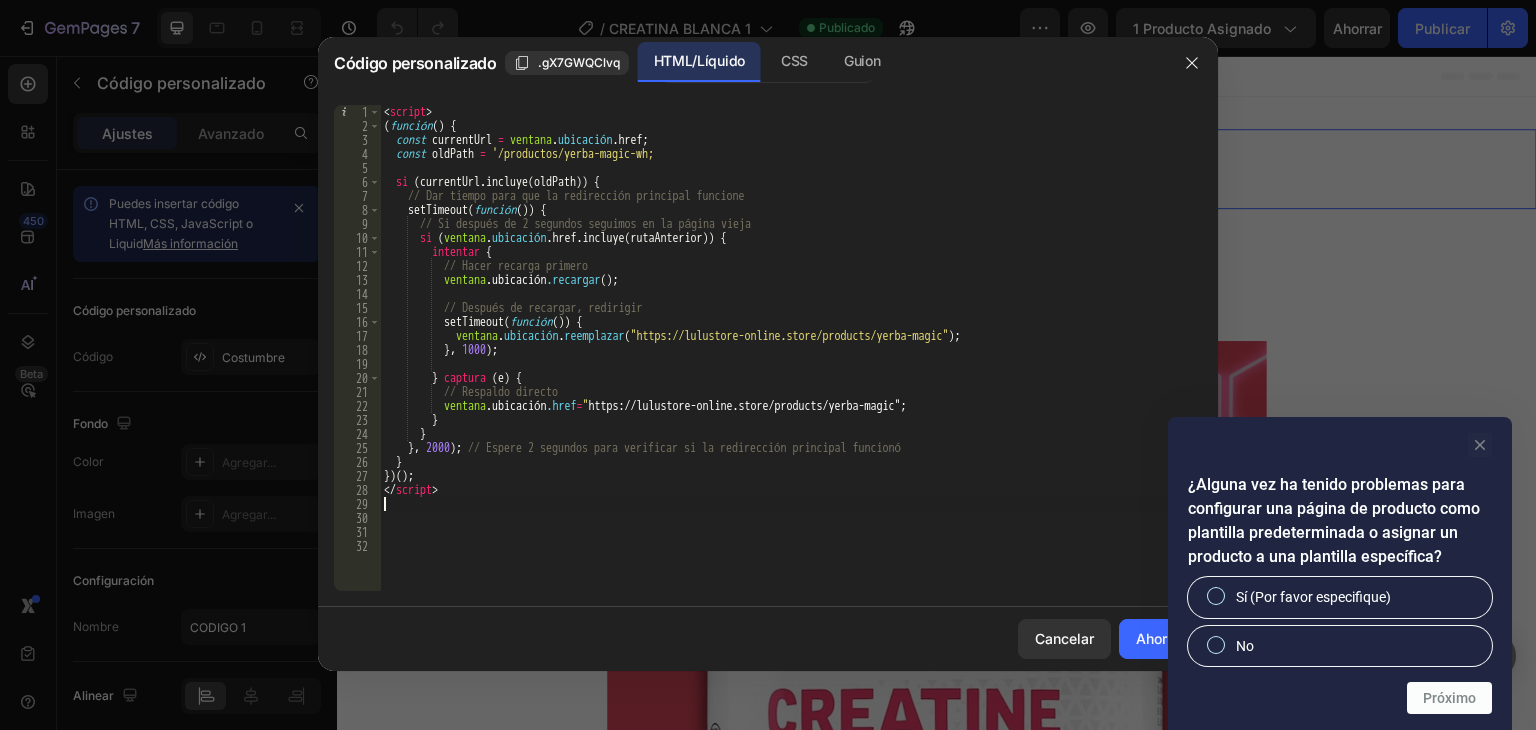 click 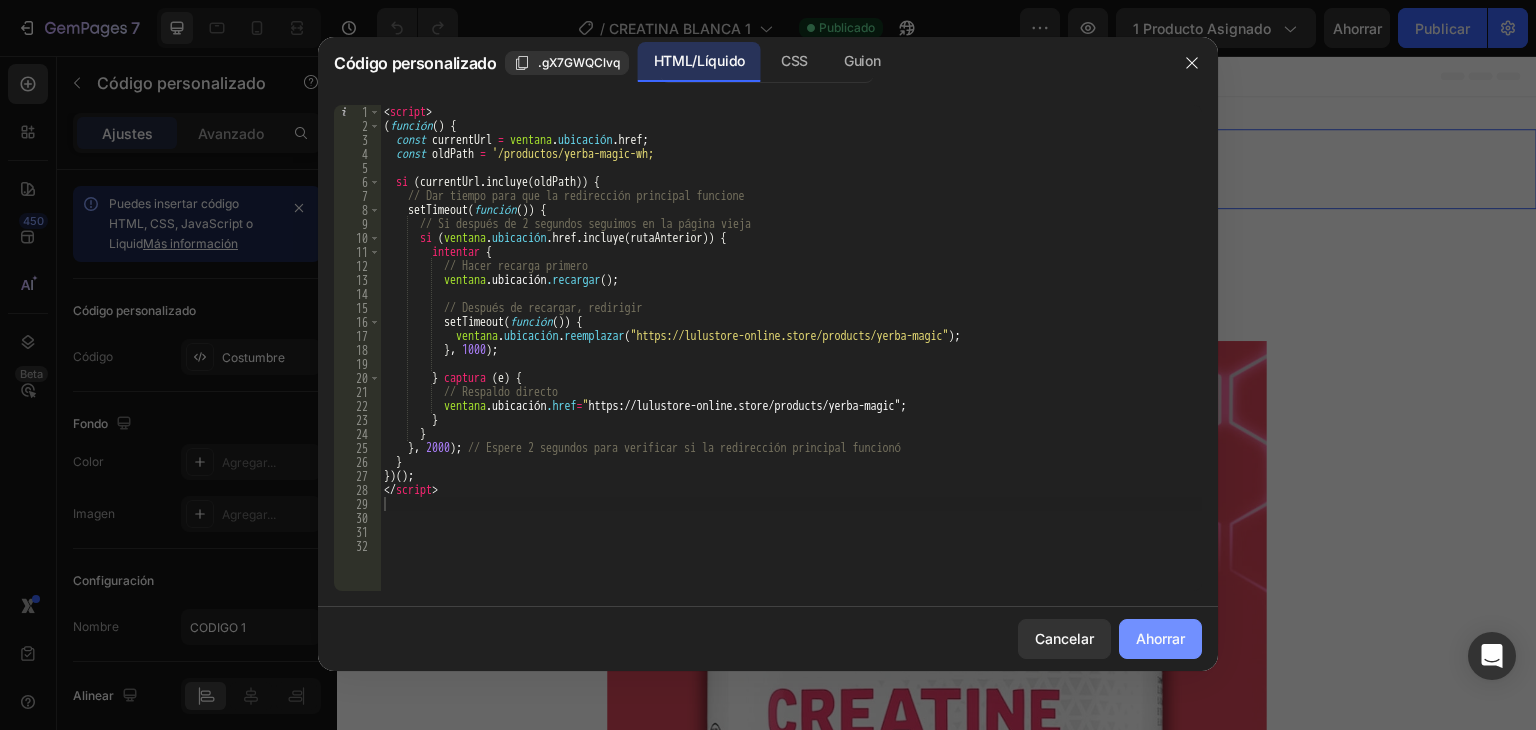 click on "Ahorrar" at bounding box center (1160, 638) 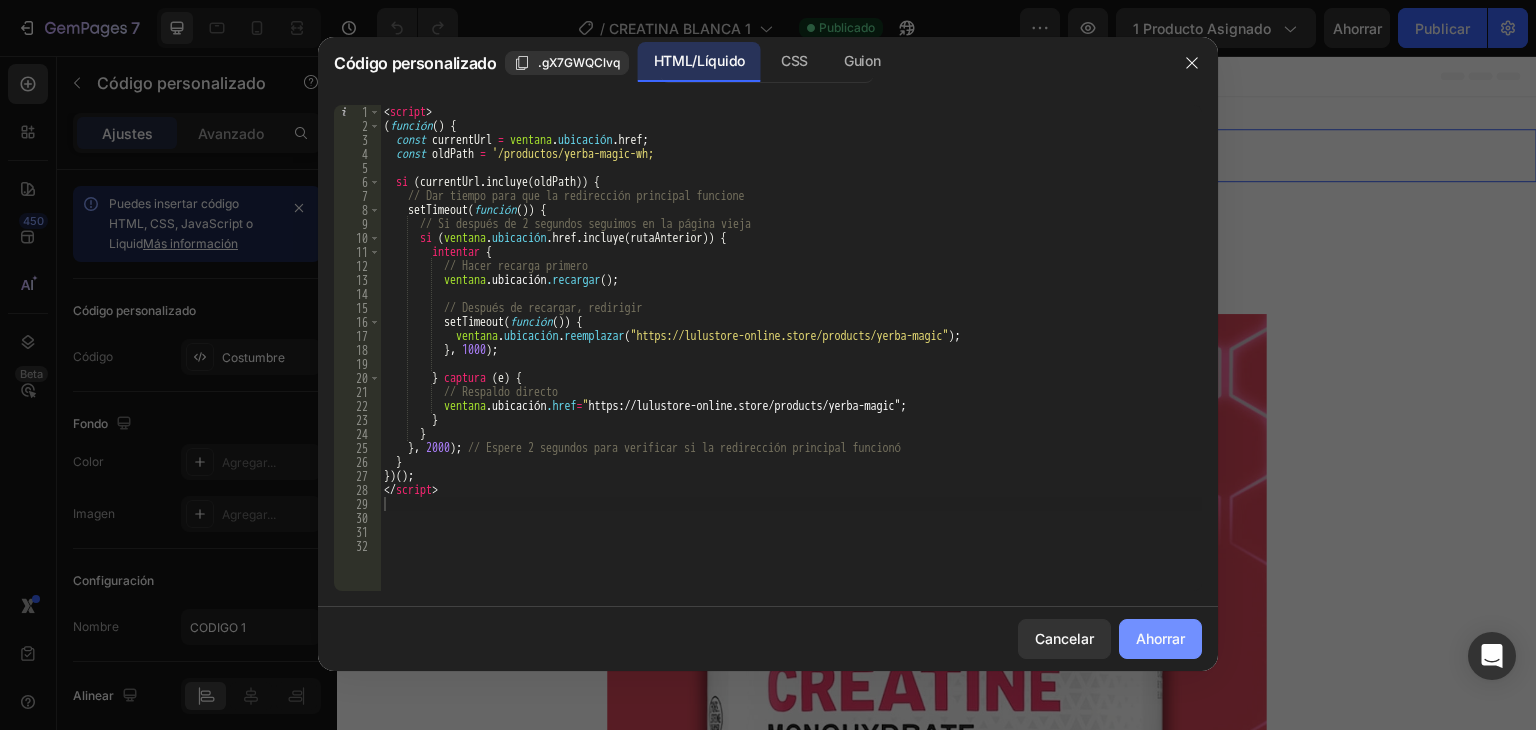 type 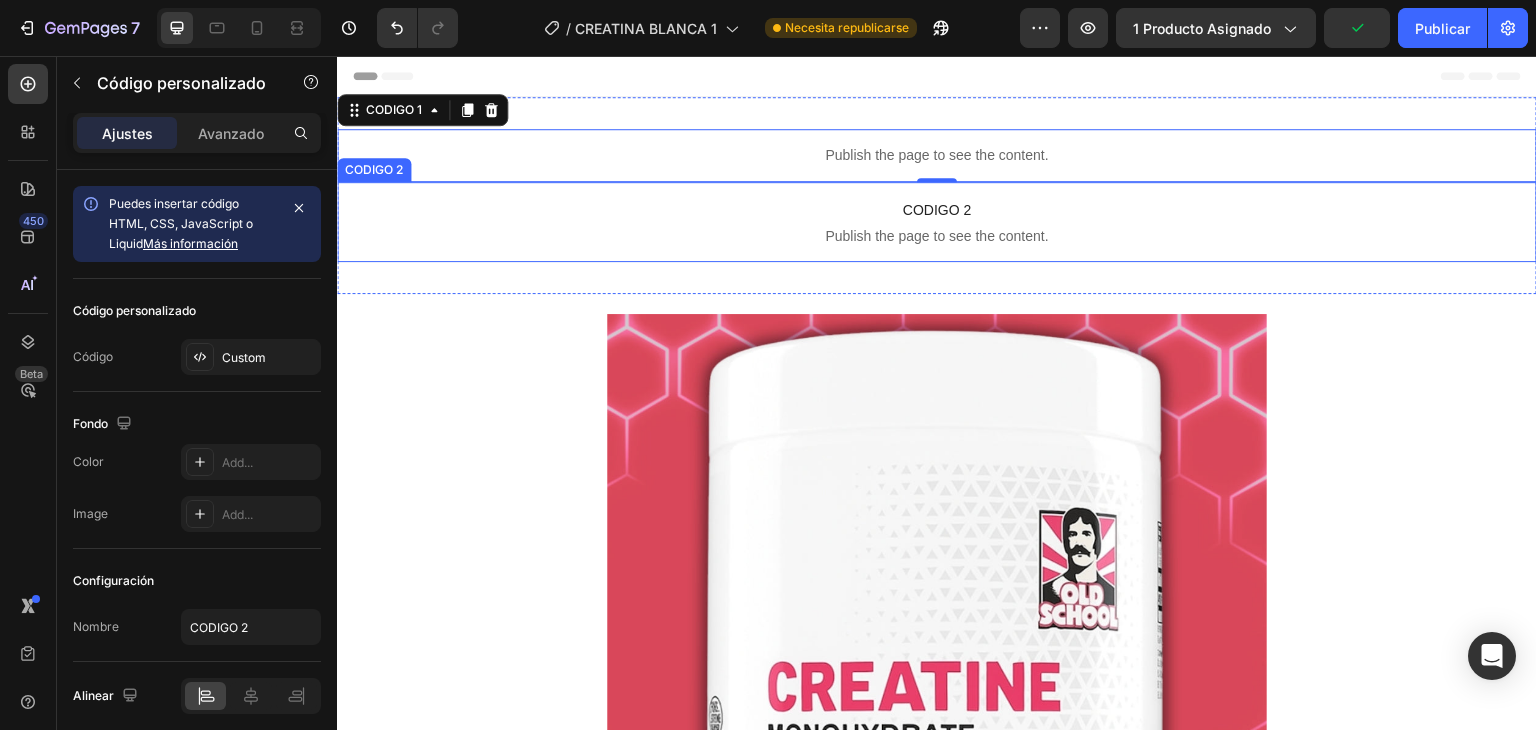 click on "CODIGO 2" at bounding box center (937, 210) 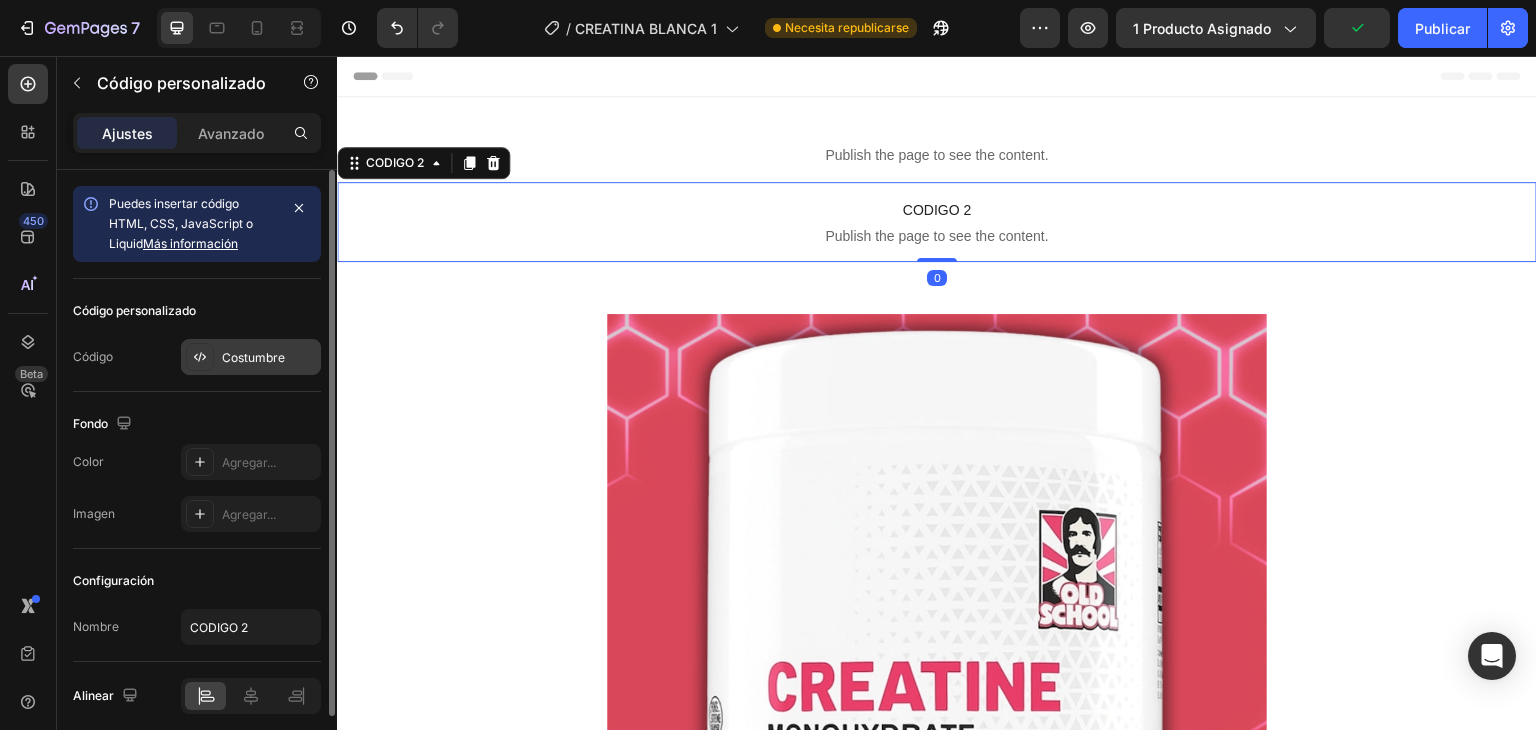 click on "Costumbre" at bounding box center [251, 357] 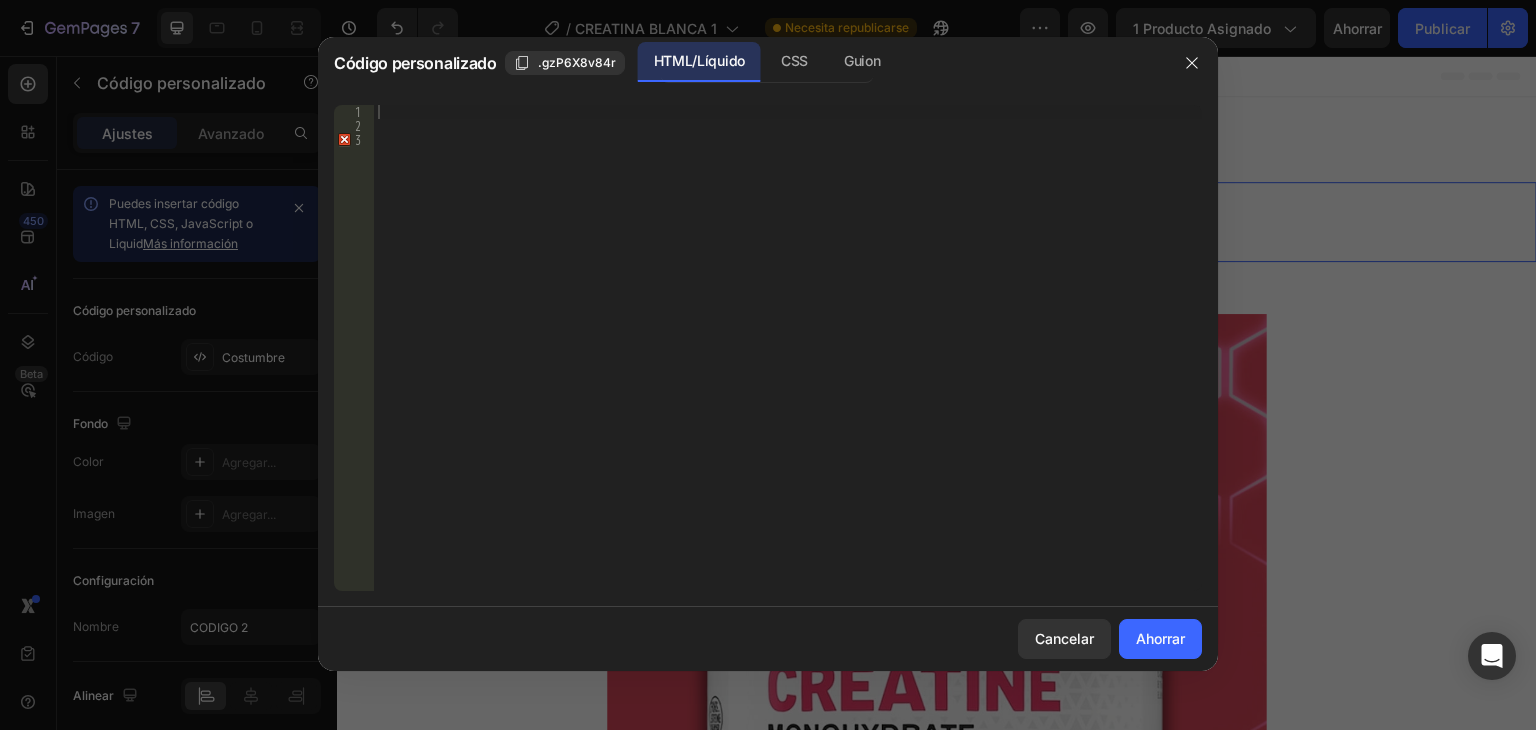 type 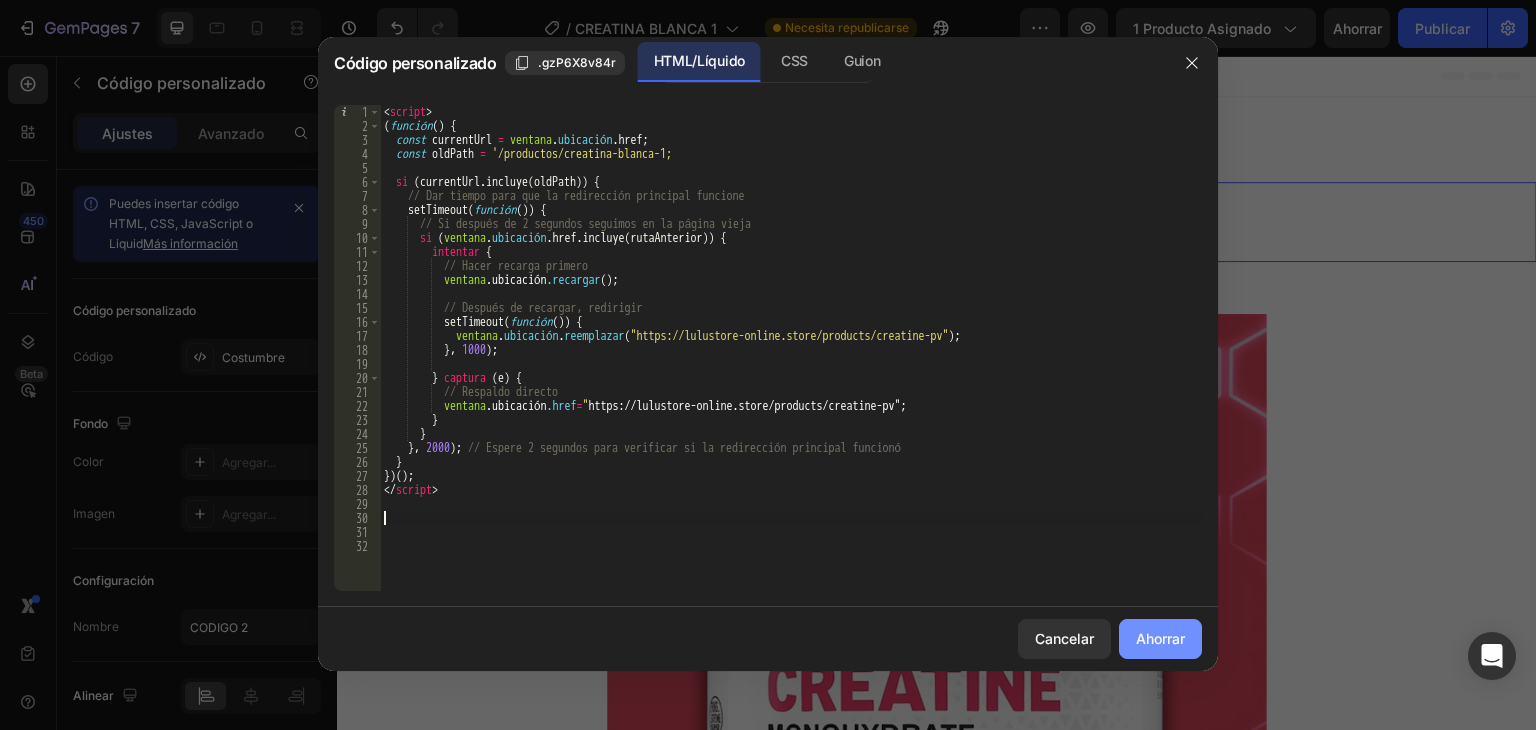 click on "Ahorrar" at bounding box center (1160, 638) 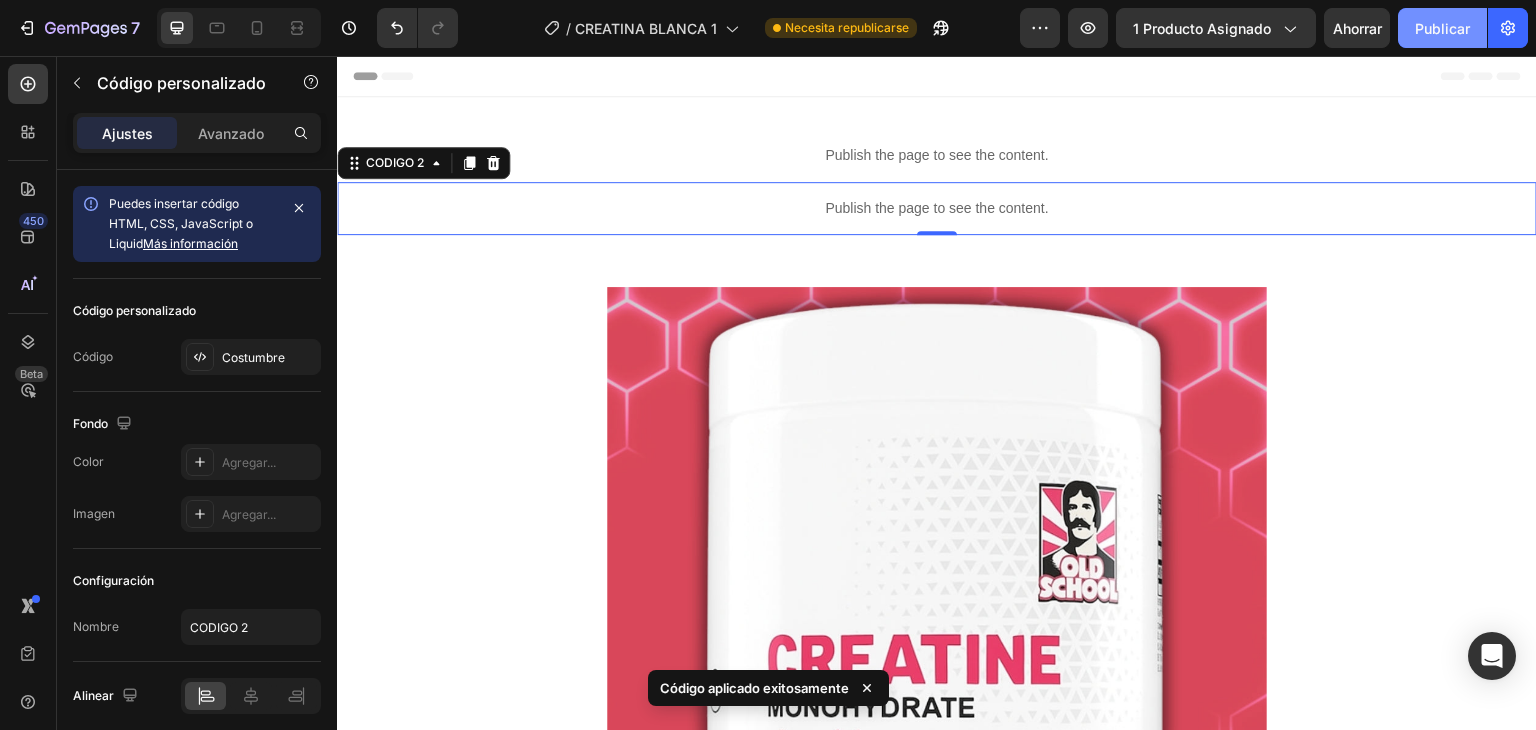 click on "Publicar" at bounding box center [1442, 28] 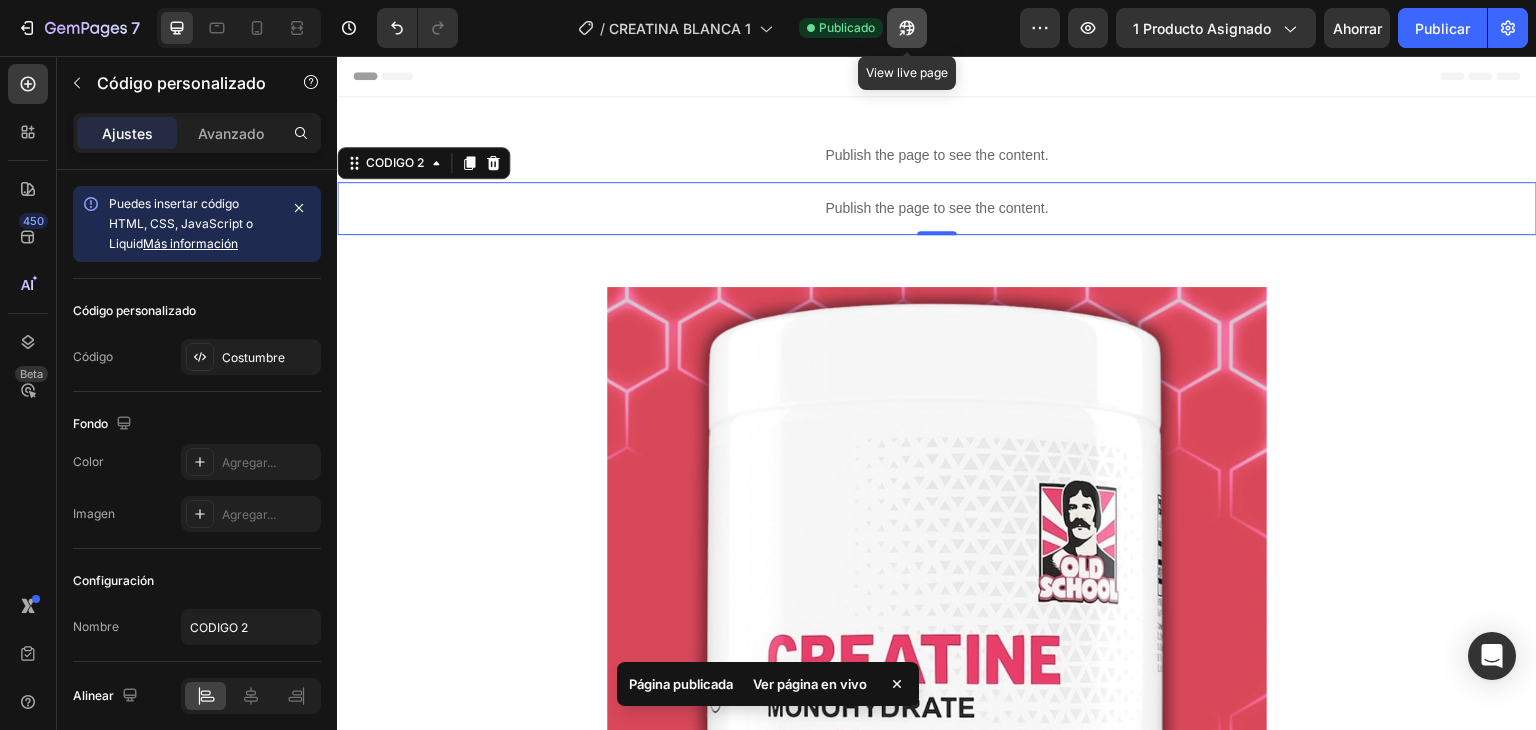 click 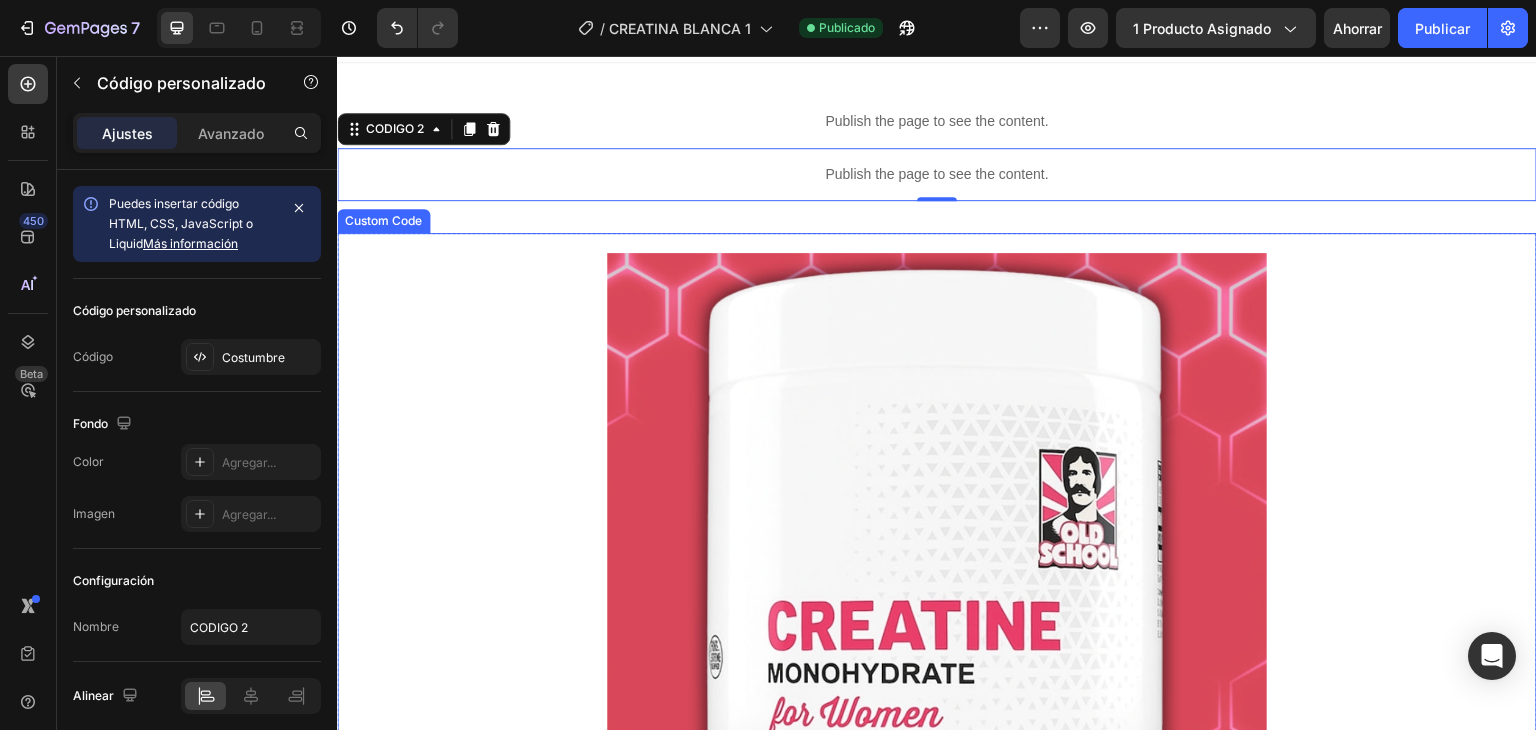 scroll, scrollTop: 0, scrollLeft: 0, axis: both 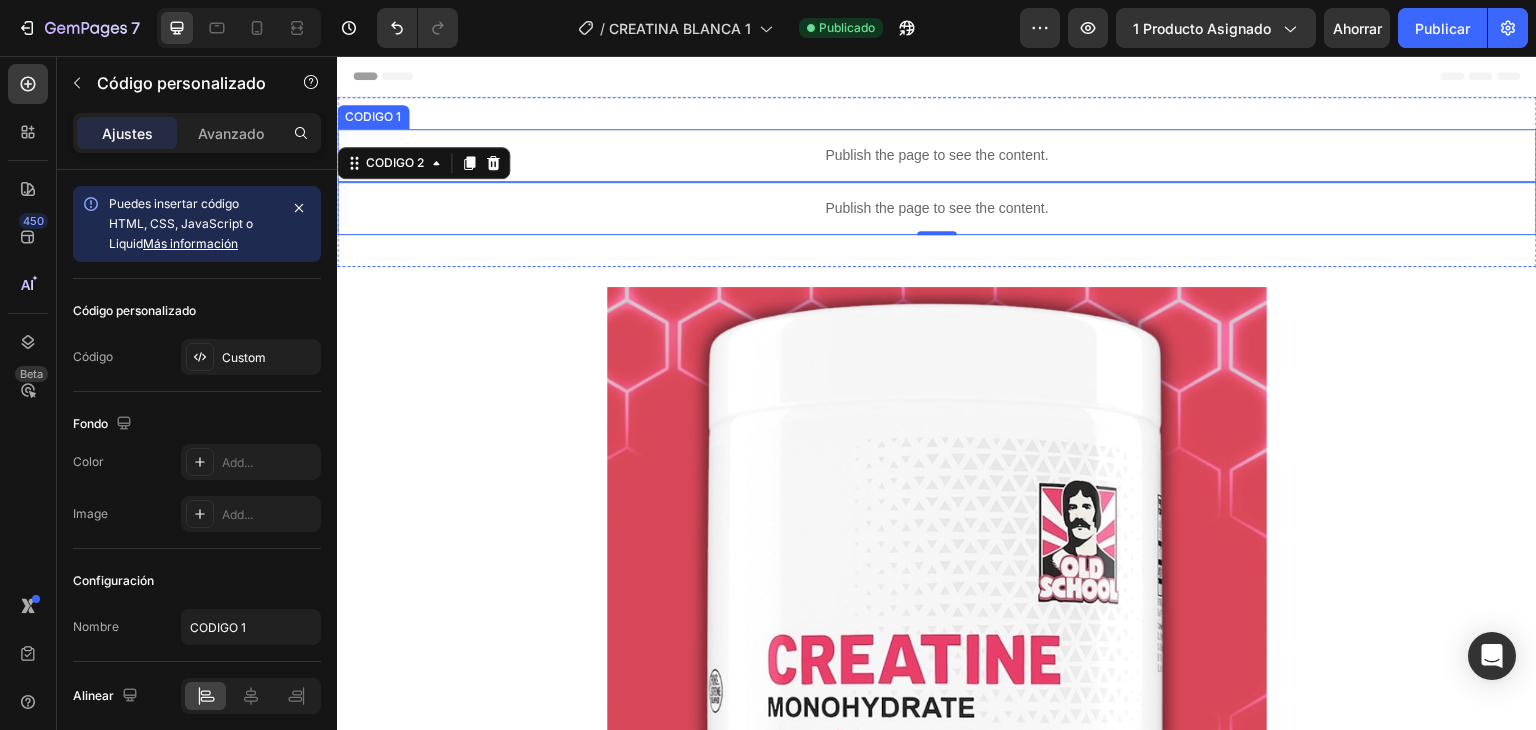 click on "Publish the page to see the content." at bounding box center [937, 155] 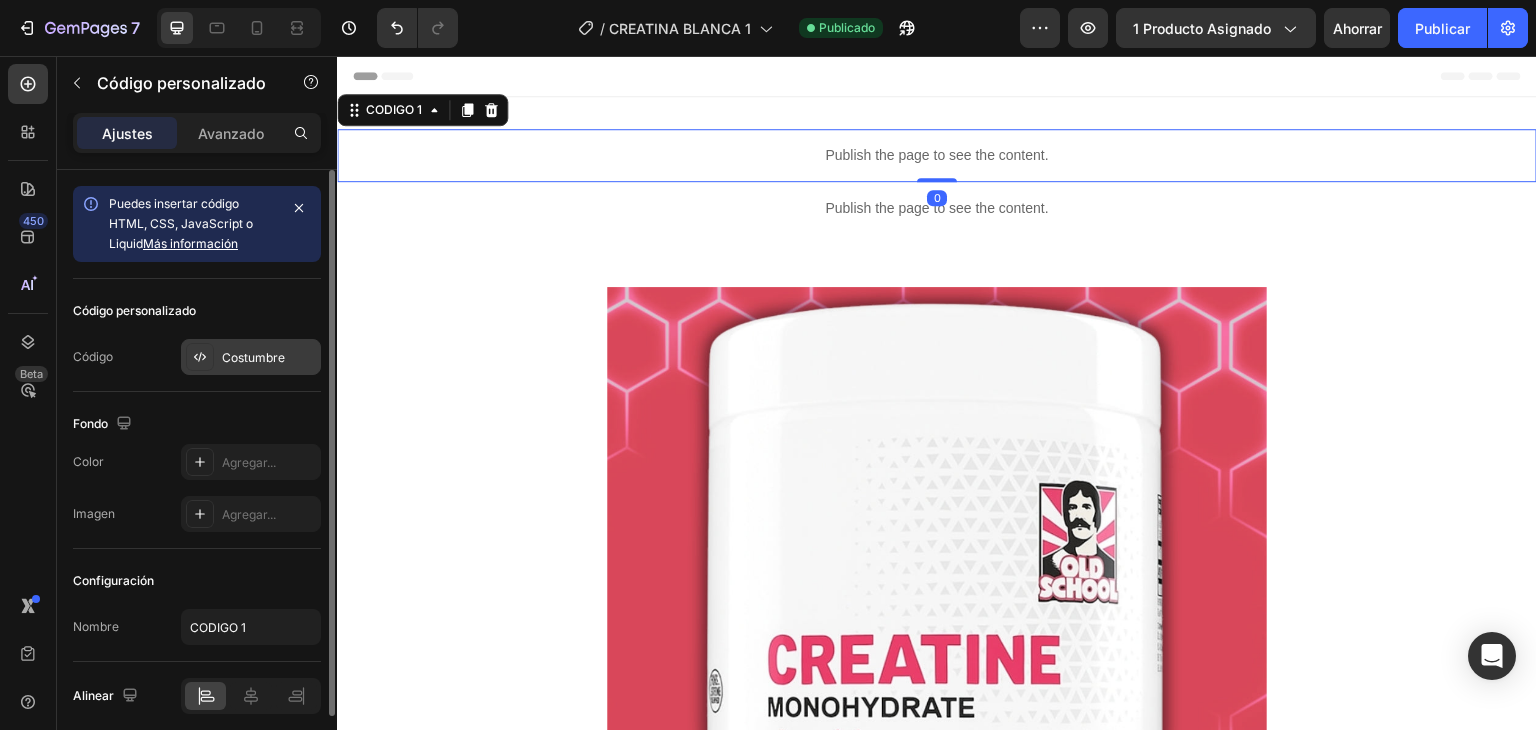 click on "Costumbre" at bounding box center (251, 357) 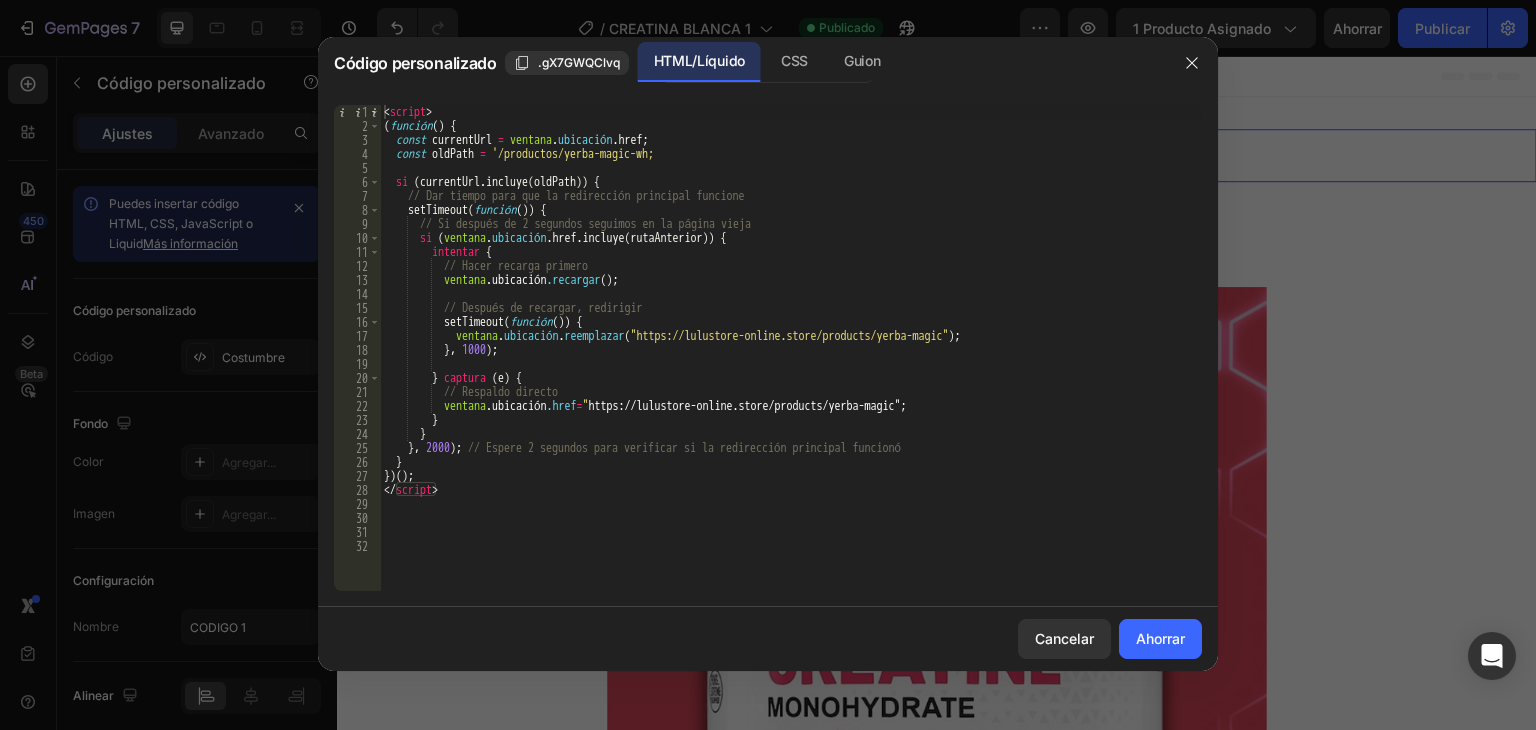 click on "<  script  > (  función  (  )    {    const    currentUrl    =    ventana  .  ubicación  .  href  ;    const    oldPath    =    '/productos/yerba-magic-wh;       si    (  currentUrl  .  incluye  (  oldPath  ))    {      // Dar tiempo para que la redirección principal funcione      setTimeout  (  función  ()  )    {         // Si después de 2 segundos seguimos en la página vieja         si    (  ventana  .  ubicación  .  href  .  incluye  (  rutaAnterior  ))    {           intentar    {              // Hacer recarga primero              ventana  .ubicación  .recargar  (  )  ; ​ ​                           // Después de recargar, redirigir              setTimeout  (  función  ()  )    {                ventana  .  ubicación  .  reemplazar  (  "https://lulustore-online.store/products/yerba-magic"  )  ;              }  ,    1000  )  ;                        }    captura    (  e  )    {              // Respaldo directo              ventana  .ubicación  .href  =  "  "  ;               }         } }" at bounding box center [791, 362] 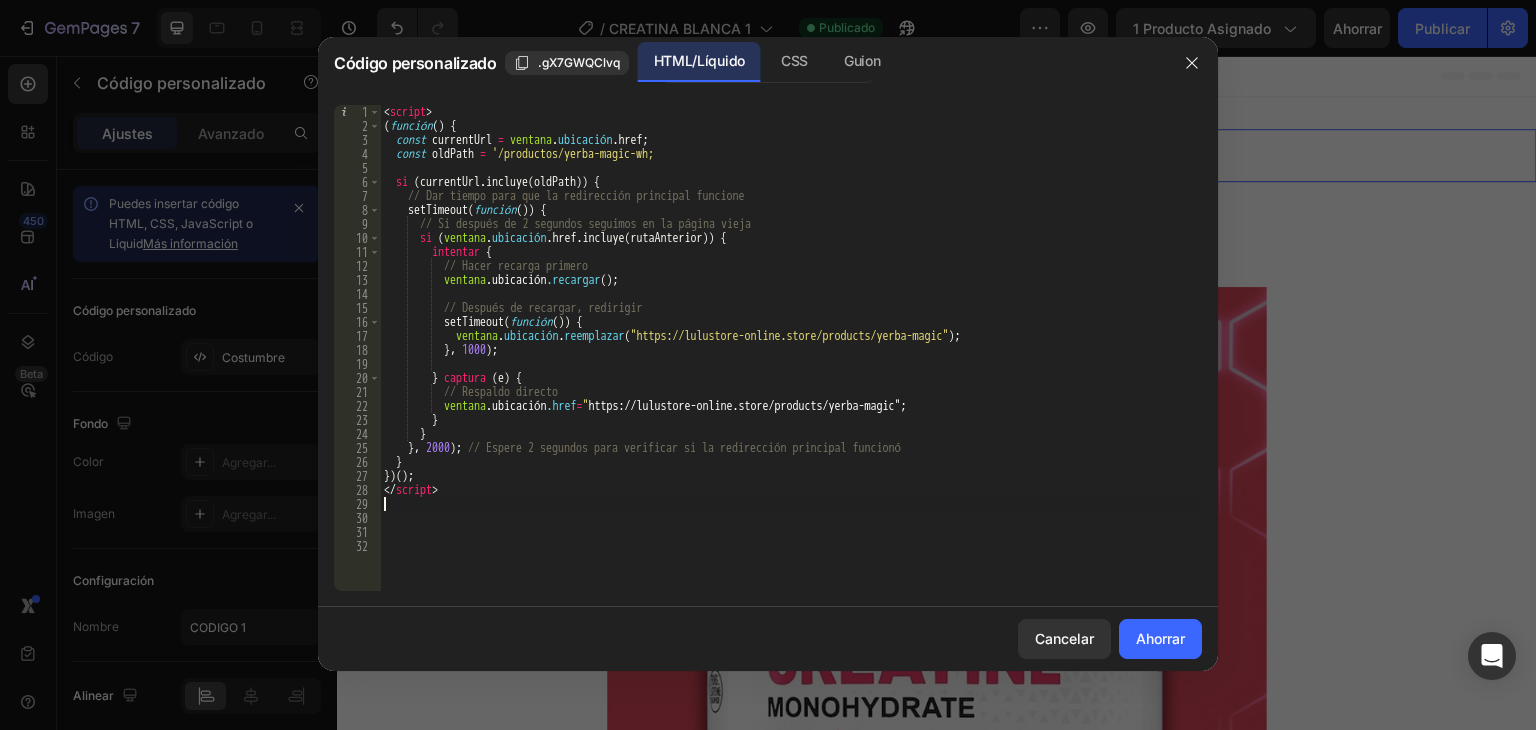 type on "</script>" 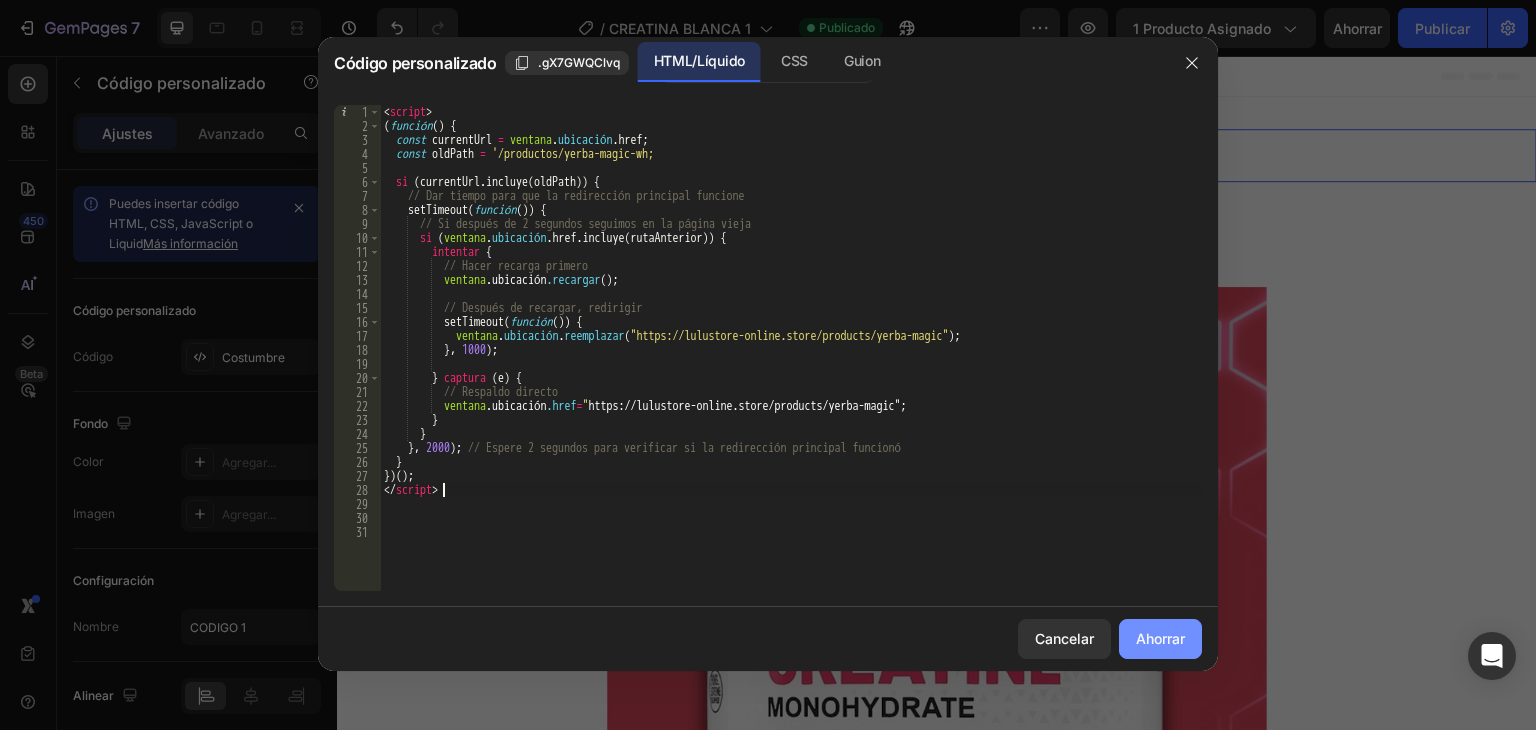 click on "Ahorrar" at bounding box center [1160, 638] 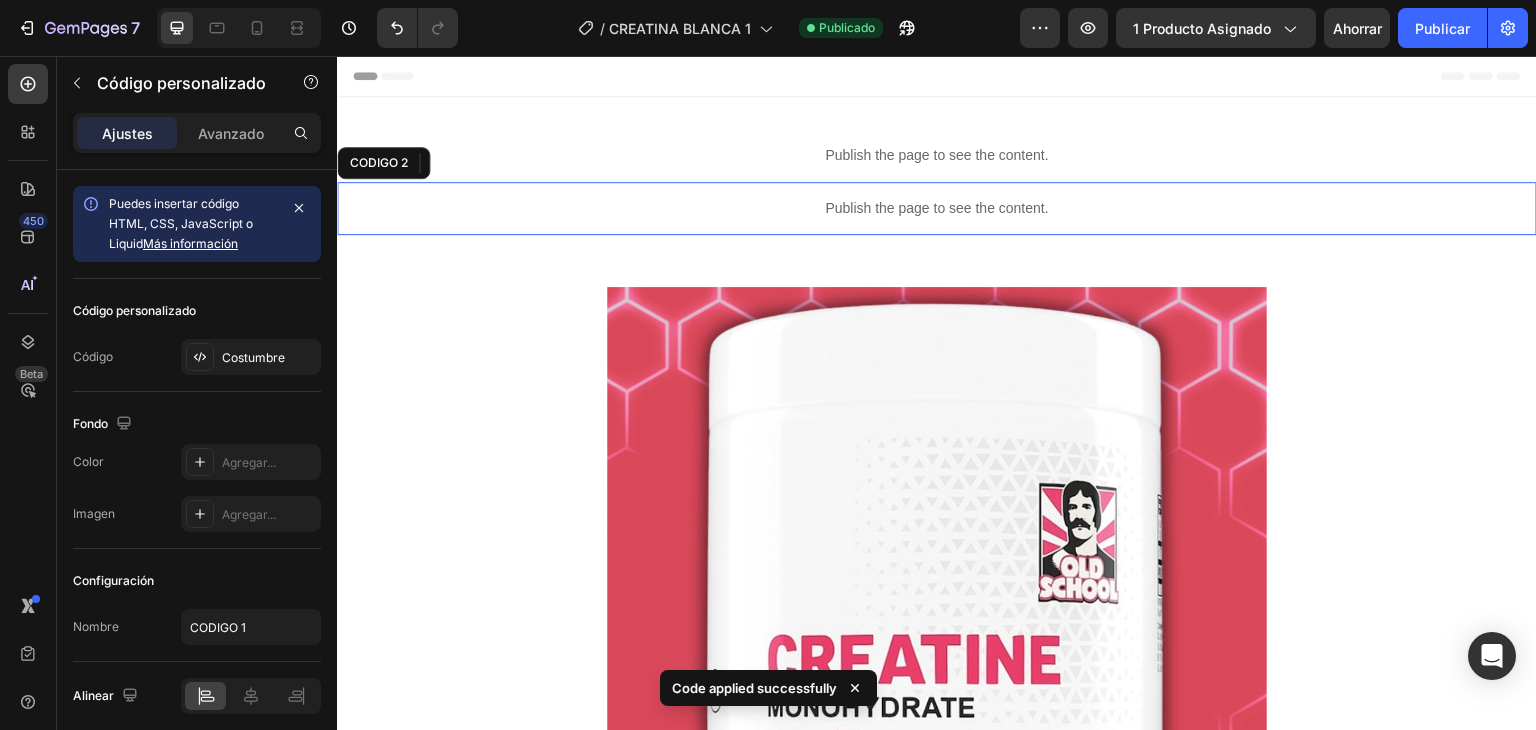 click on "Publish the page to see the content." at bounding box center (937, 208) 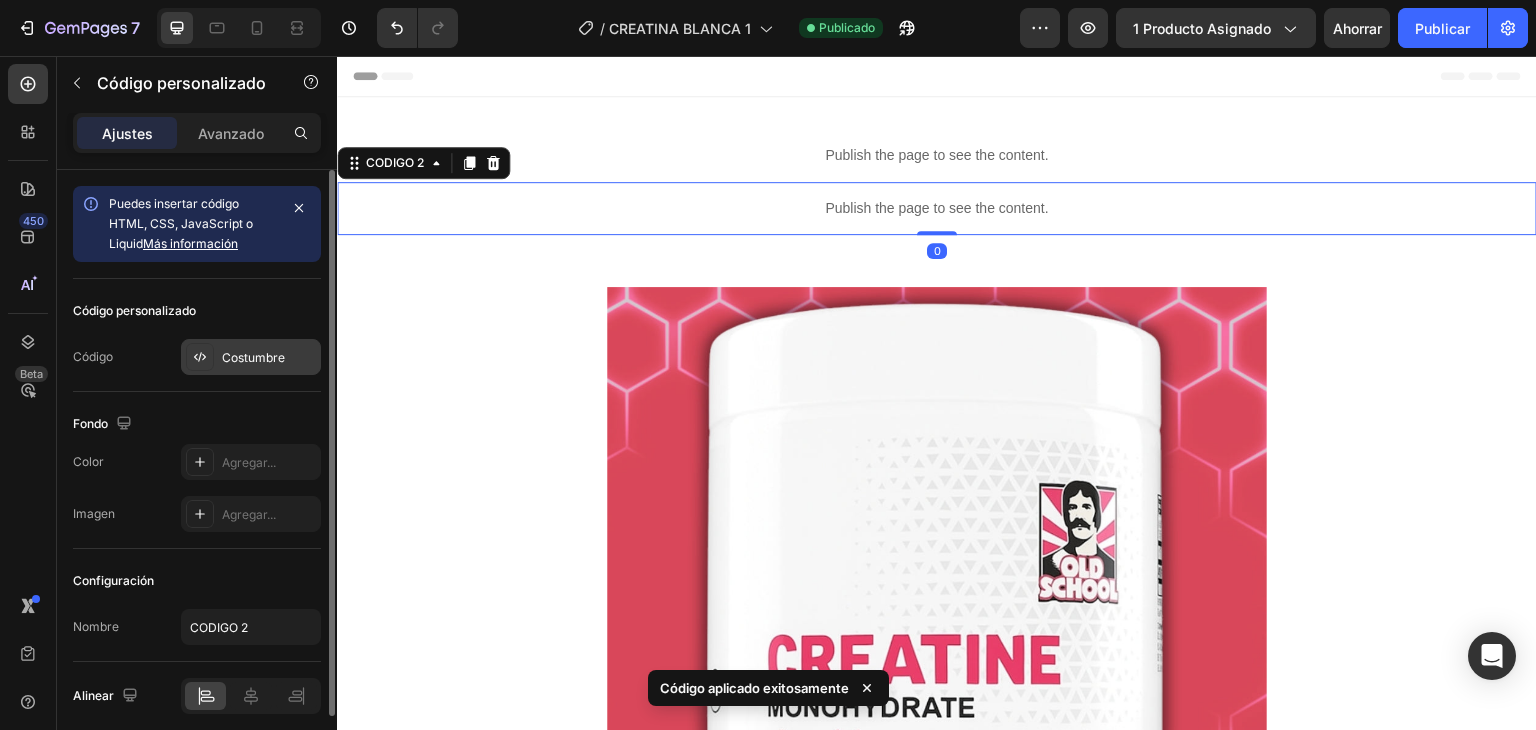 click on "Costumbre" at bounding box center (253, 357) 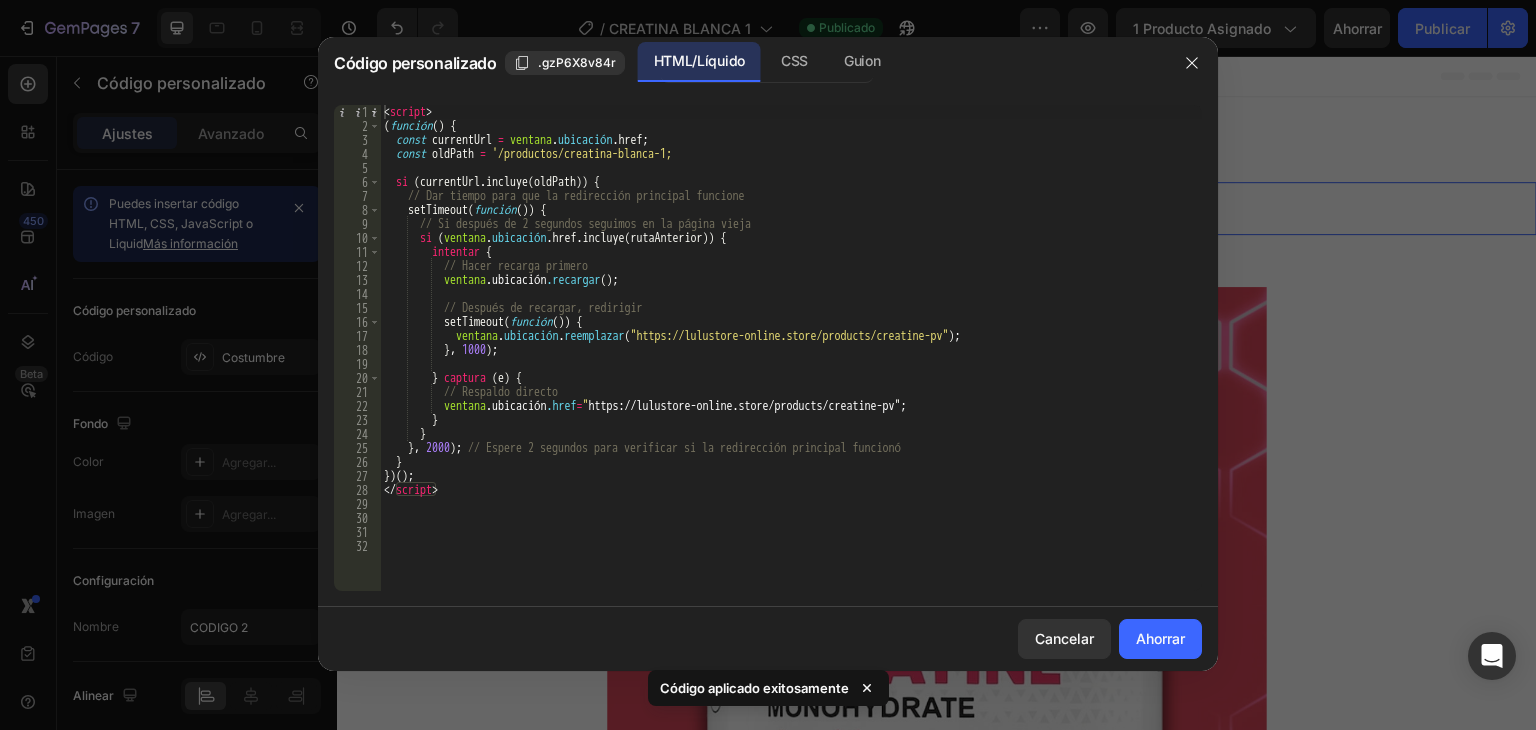 click on "<  script  > (  función  (  )    {    const    currentUrl    =    ventana  .  ubicación  .  href  ;    const    oldPath    =    '/productos/creatina-blanca-1;       si    (  currentUrl  .  incluye  (  oldPath  ))    {      // Dar tiempo para que la redirección principal funcione      setTimeout  (  función  ()  )    {         // Si después de 2 segundos seguimos en la página vieja         si    (  ventana  .  ubicación  .  href  .  incluye  (  rutaAnterior  ))    {           intentar    {              // Hacer recarga primero              ventana  .ubicación  .recargar  (  )  ; ​ ​                           // Después de recargar, redirigir              setTimeout  (  función  ()  )    {                ventana  .  ubicación  .  reemplazar  (  "https://lulustore-online.store/products/creatine-pv"  )  ;              }  ,    1000  )  ;                        }    captura    (  e  )    {              // Respaldo directo              ventana  .ubicación  .href  =  "  "  ;               }         }" at bounding box center (791, 362) 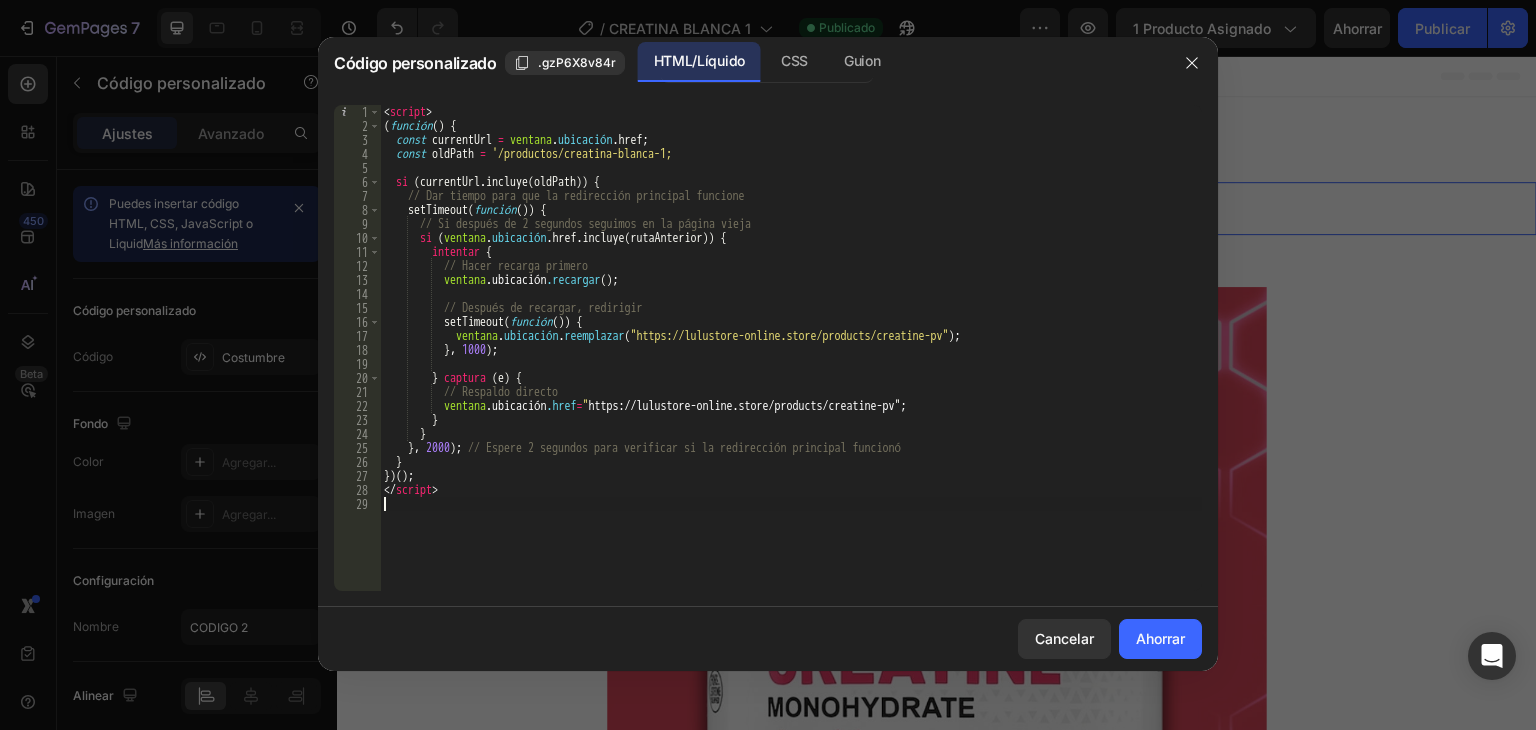 type on "</script>" 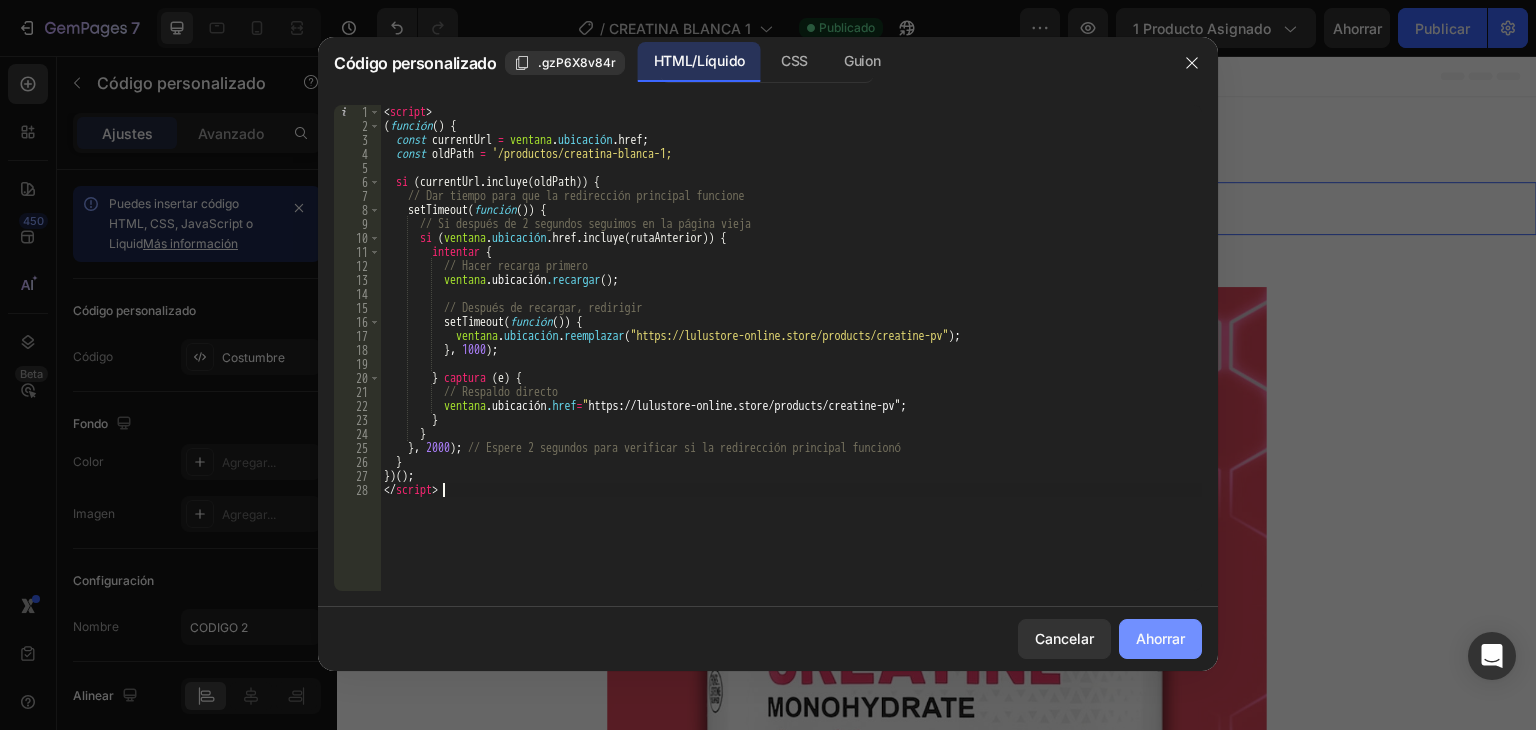 click on "Ahorrar" at bounding box center (1160, 638) 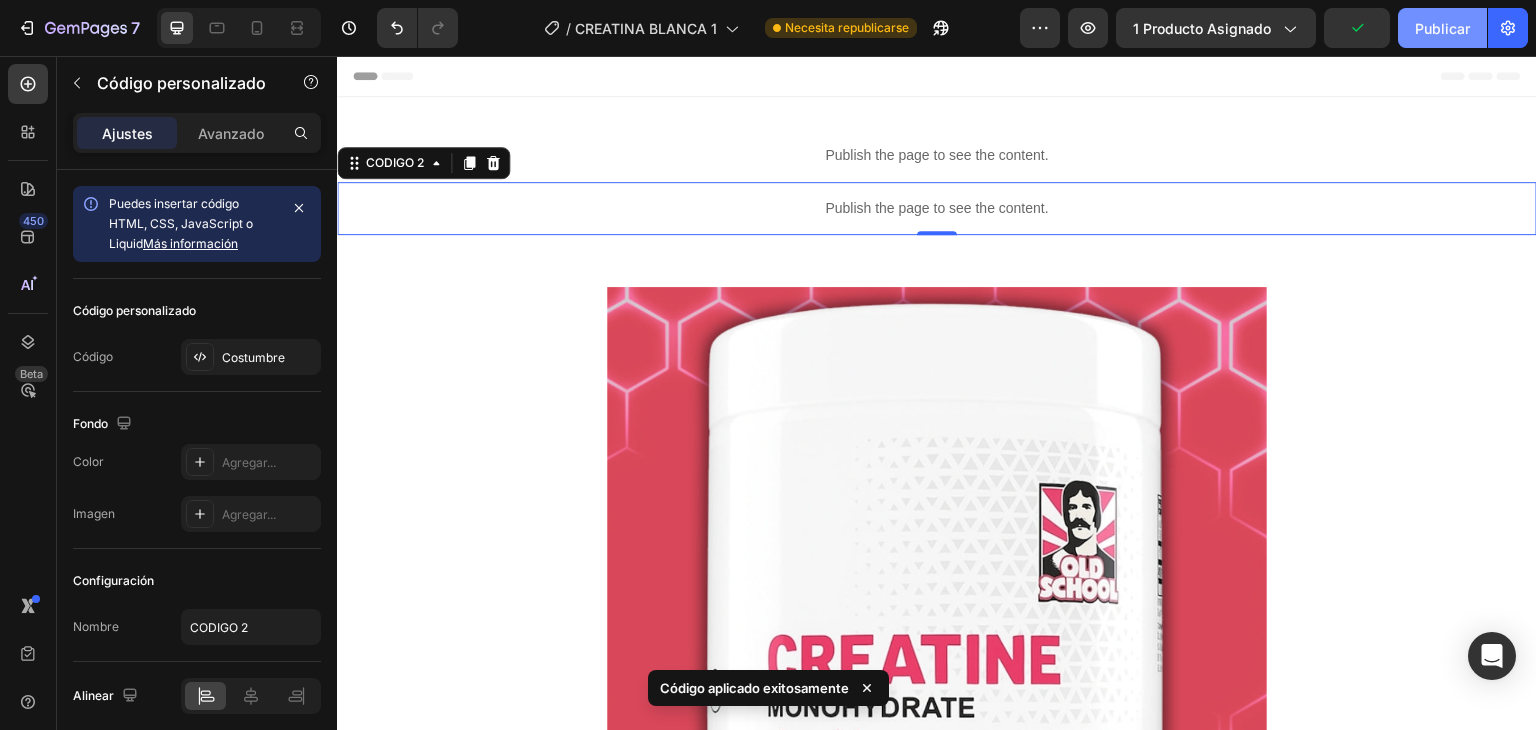 click on "Publicar" at bounding box center (1442, 28) 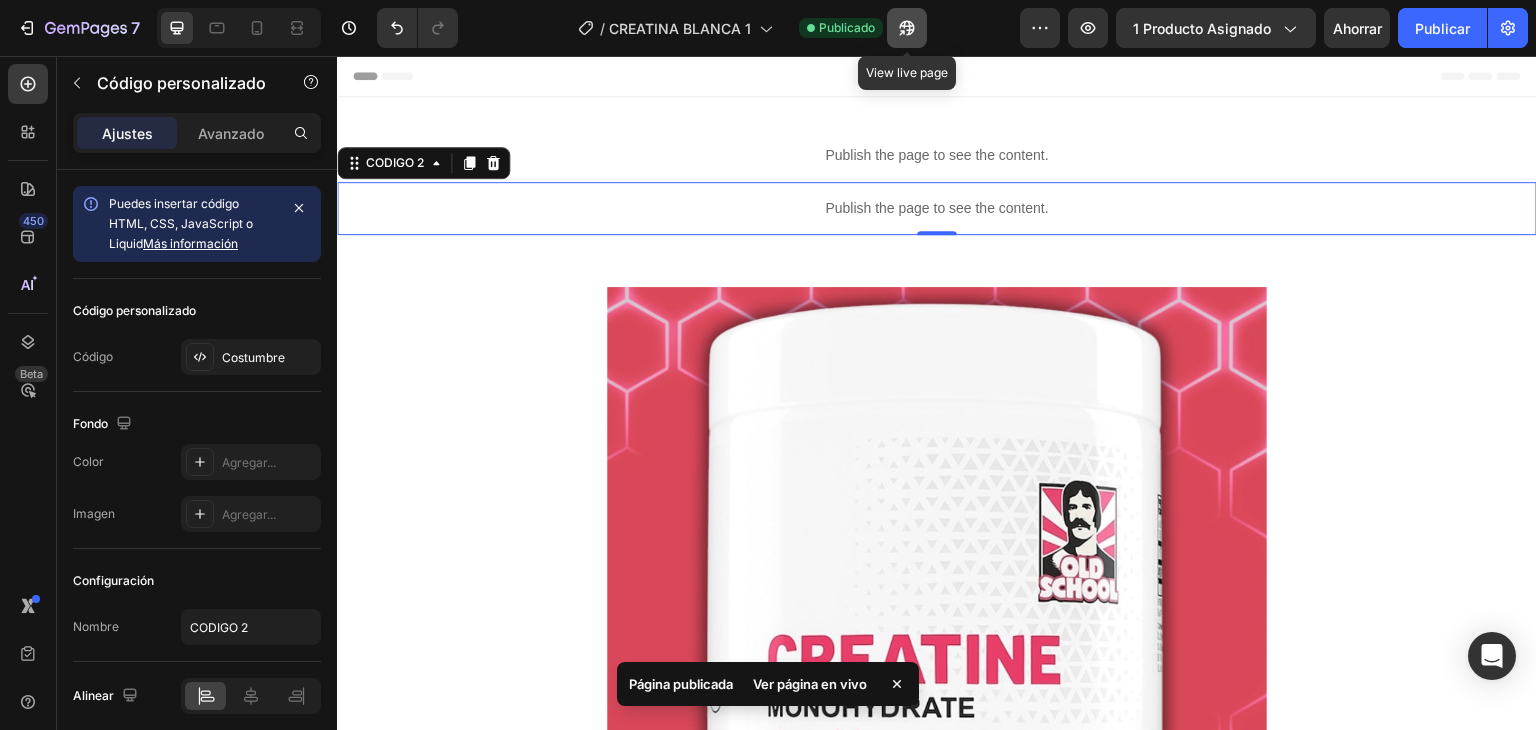 click 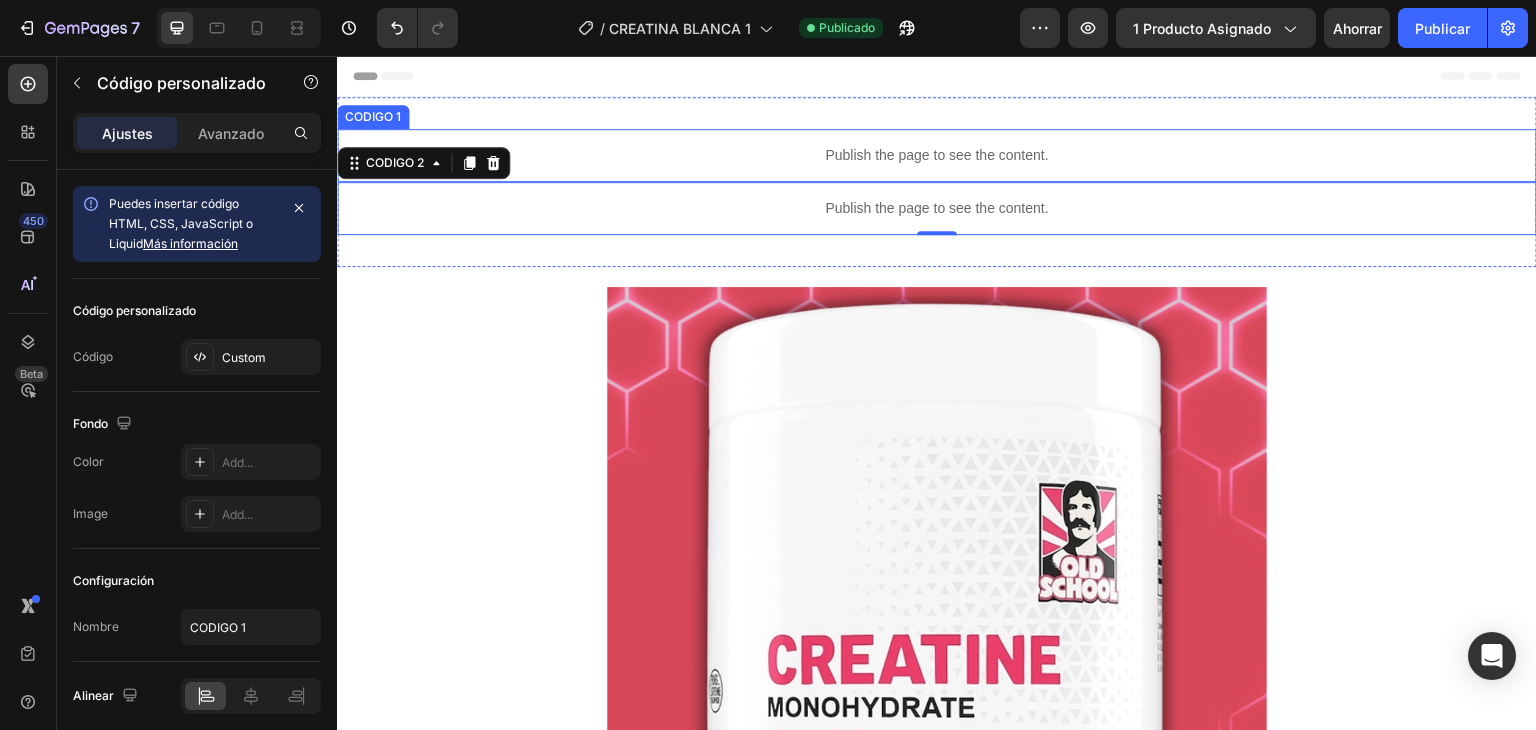 click on "Publish the page to see the content." at bounding box center (937, 155) 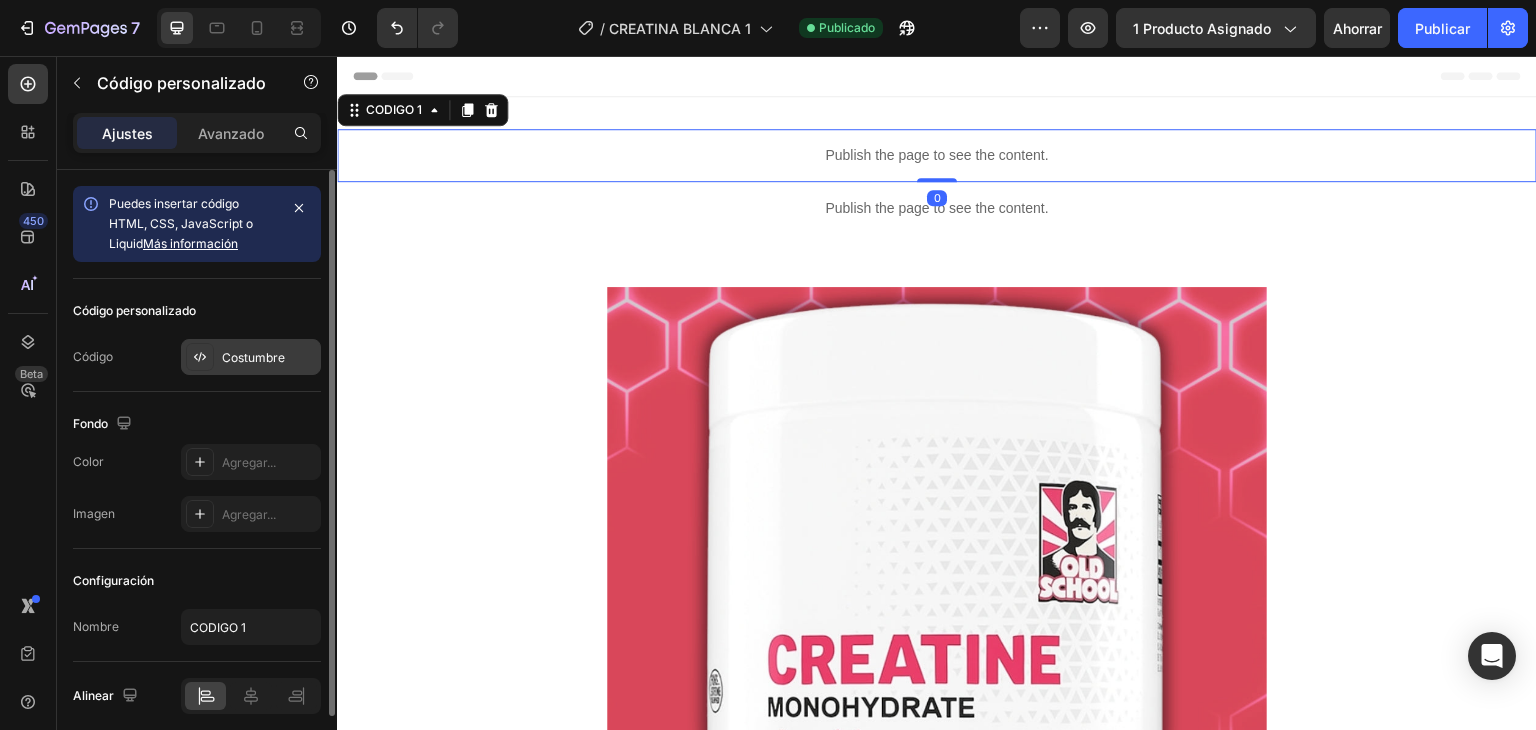 click on "Costumbre" at bounding box center (269, 358) 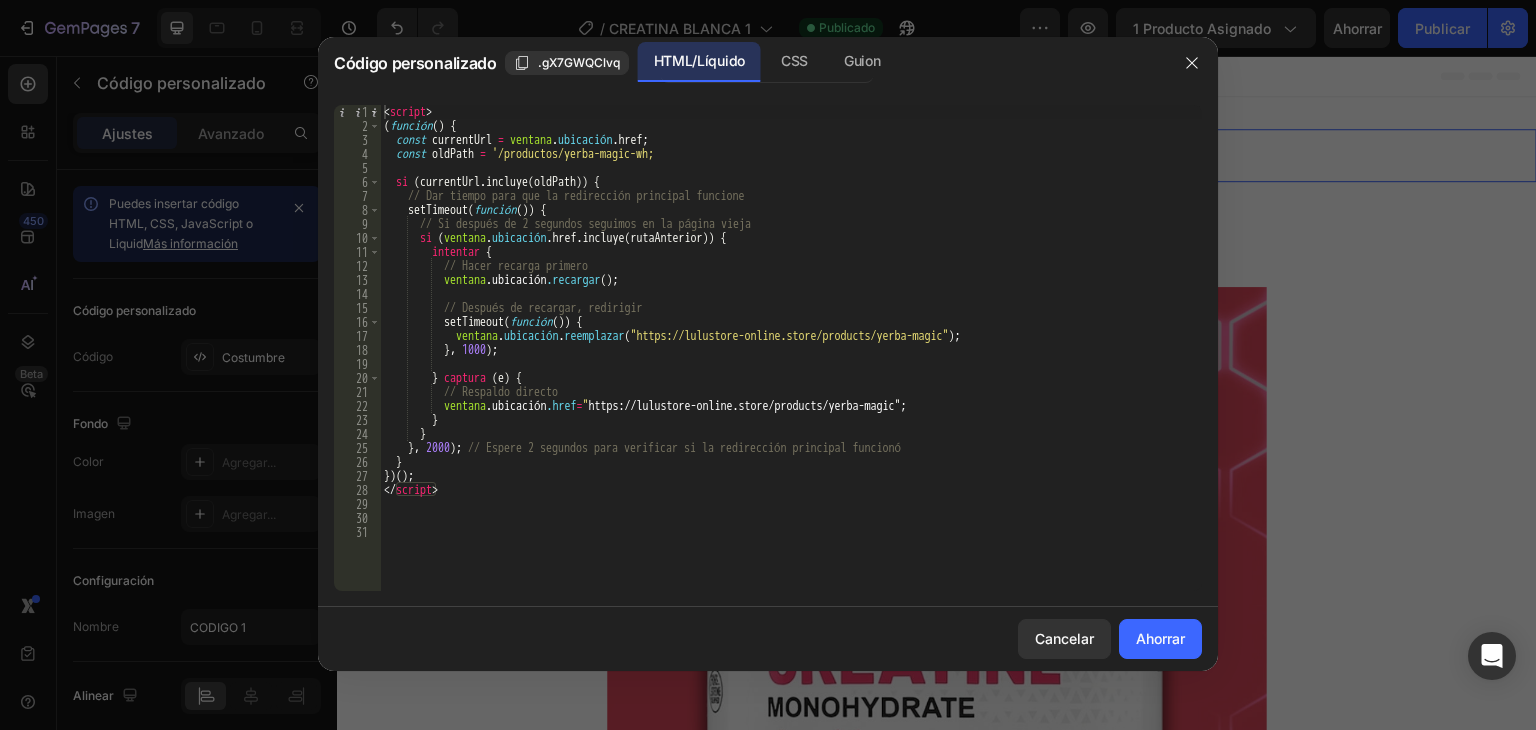 click on "<  script  > (  función  (  )    {    const    currentUrl    =    ventana  .  ubicación  .  href  ;    const    oldPath    =    '/productos/yerba-magic-wh;       si    (  currentUrl  .  incluye  (  oldPath  ))    {      // Dar tiempo para que la redirección principal funcione      setTimeout  (  función  ()  )    {         // Si después de 2 segundos seguimos en la página vieja         si    (  ventana  .  ubicación  .  href  .  incluye  (  rutaAnterior  ))    {           intentar    {              // Hacer recarga primero              ventana  .ubicación  .recargar  (  )  ; ​ ​                           // Después de recargar, redirigir              setTimeout  (  función  ()  )    {                ventana  .  ubicación  .  reemplazar  (  "https://lulustore-online.store/products/yerba-magic"  )  ;              }  ,    1000  )  ;                        }    captura    (  e  )    {              // Respaldo directo              ventana  .ubicación  .href  =  "  "  ;               }         } }" at bounding box center [791, 362] 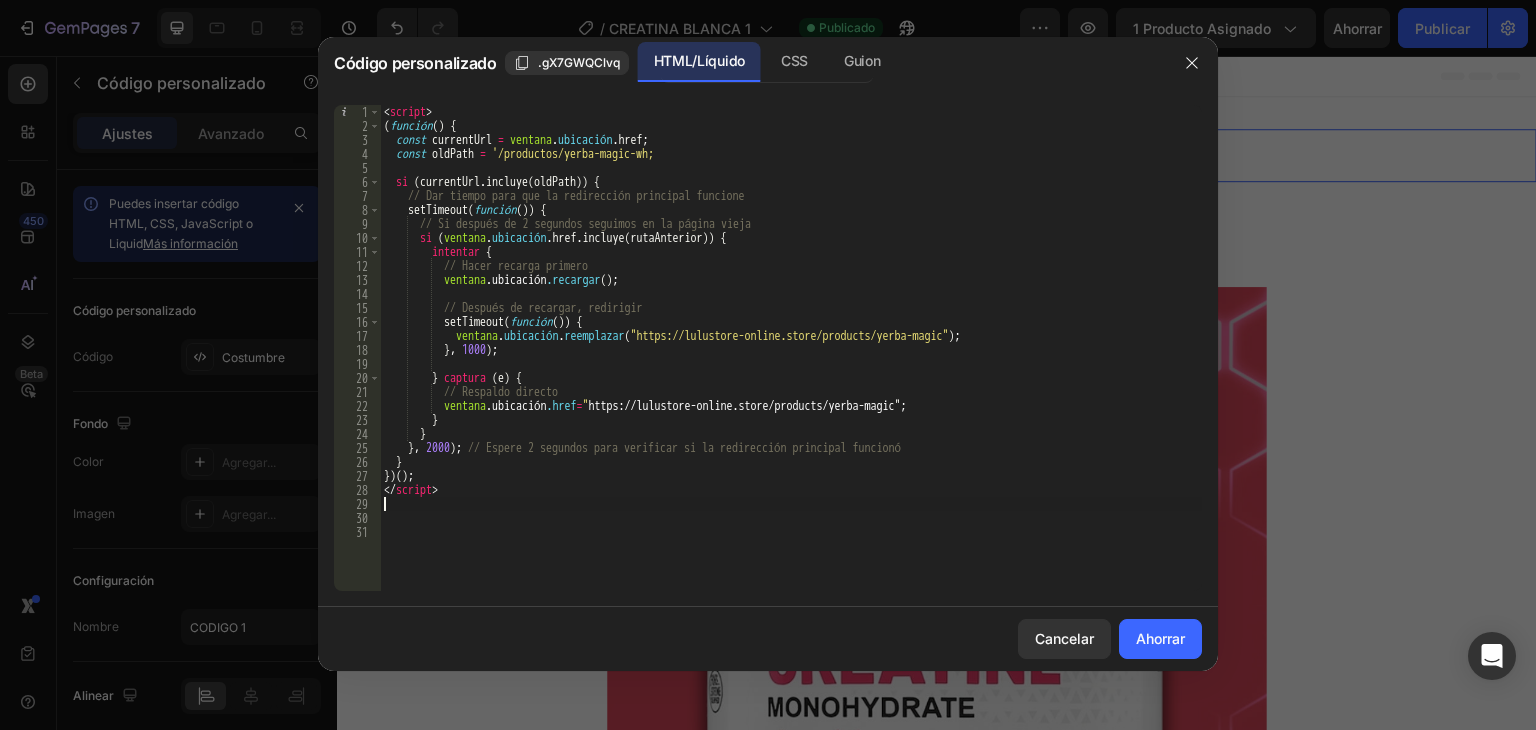 click on "<  script  > (  función  (  )    {    const    currentUrl    =    ventana  .  ubicación  .  href  ;    const    oldPath    =    '/productos/yerba-magic-wh;       si    (  currentUrl  .  incluye  (  oldPath  ))    {      // Dar tiempo para que la redirección principal funcione      setTimeout  (  función  ()  )    {         // Si después de 2 segundos seguimos en la página vieja         si    (  ventana  .  ubicación  .  href  .  incluye  (  rutaAnterior  ))    {           intentar    {              // Hacer recarga primero              ventana  .ubicación  .recargar  (  )  ; ​ ​                           // Después de recargar, redirigir              setTimeout  (  función  ()  )    {                ventana  .  ubicación  .  reemplazar  (  "https://lulustore-online.store/products/yerba-magic"  )  ;              }  ,    1000  )  ;                        }    captura    (  e  )    {              // Respaldo directo              ventana  .ubicación  .href  =  "  "  ;               }         } }" at bounding box center (791, 362) 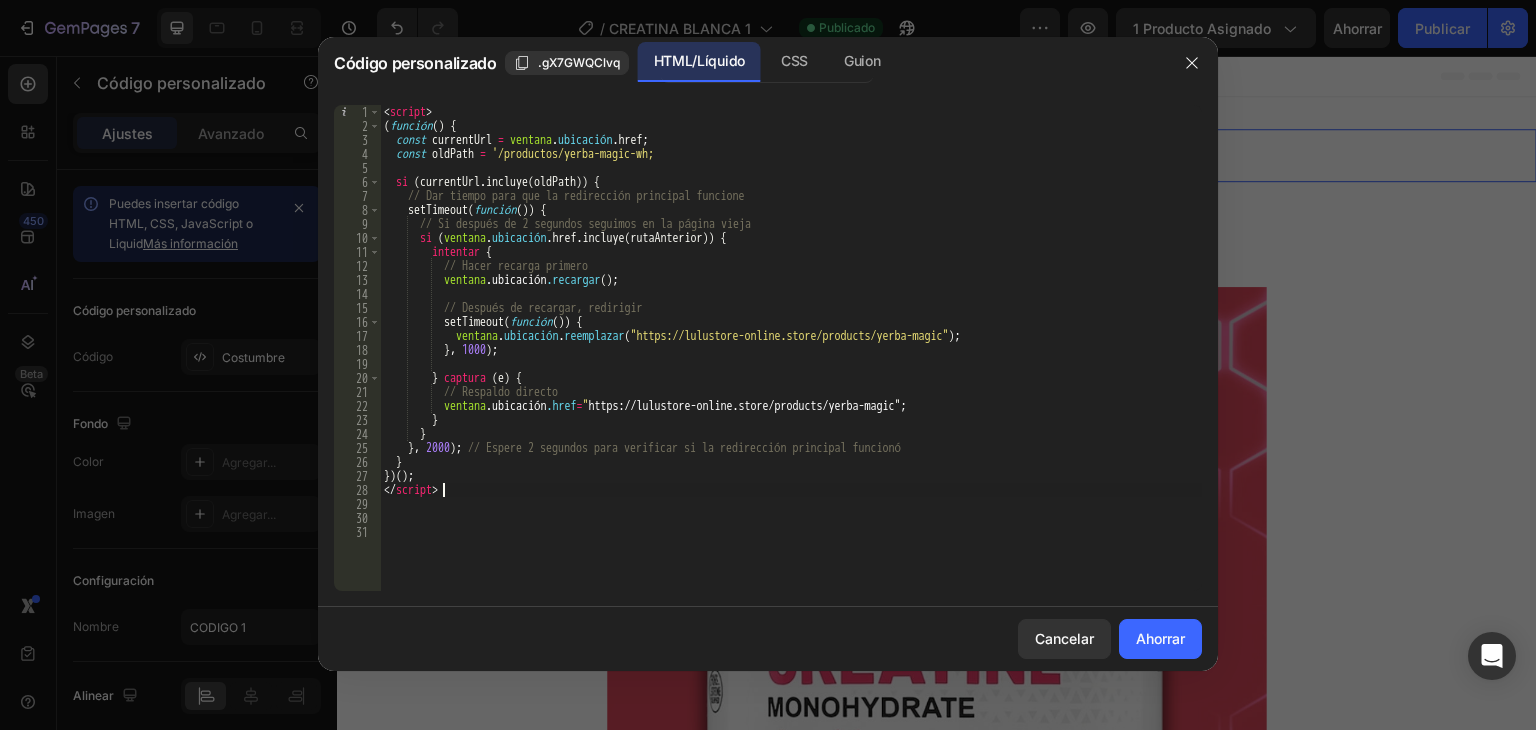 click on "<  script  > (  función  (  )    {    const    currentUrl    =    ventana  .  ubicación  .  href  ;    const    oldPath    =    '/productos/yerba-magic-wh;       si    (  currentUrl  .  incluye  (  oldPath  ))    {      // Dar tiempo para que la redirección principal funcione      setTimeout  (  función  ()  )    {         // Si después de 2 segundos seguimos en la página vieja         si    (  ventana  .  ubicación  .  href  .  incluye  (  rutaAnterior  ))    {           intentar    {              // Hacer recarga primero              ventana  .ubicación  .recargar  (  )  ; ​ ​                           // Después de recargar, redirigir              setTimeout  (  función  ()  )    {                ventana  .  ubicación  .  reemplazar  (  "https://lulustore-online.store/products/yerba-magic"  )  ;              }  ,    1000  )  ;                        }    captura    (  e  )    {              // Respaldo directo              ventana  .ubicación  .href  =  "  "  ;               }         } }" at bounding box center (791, 362) 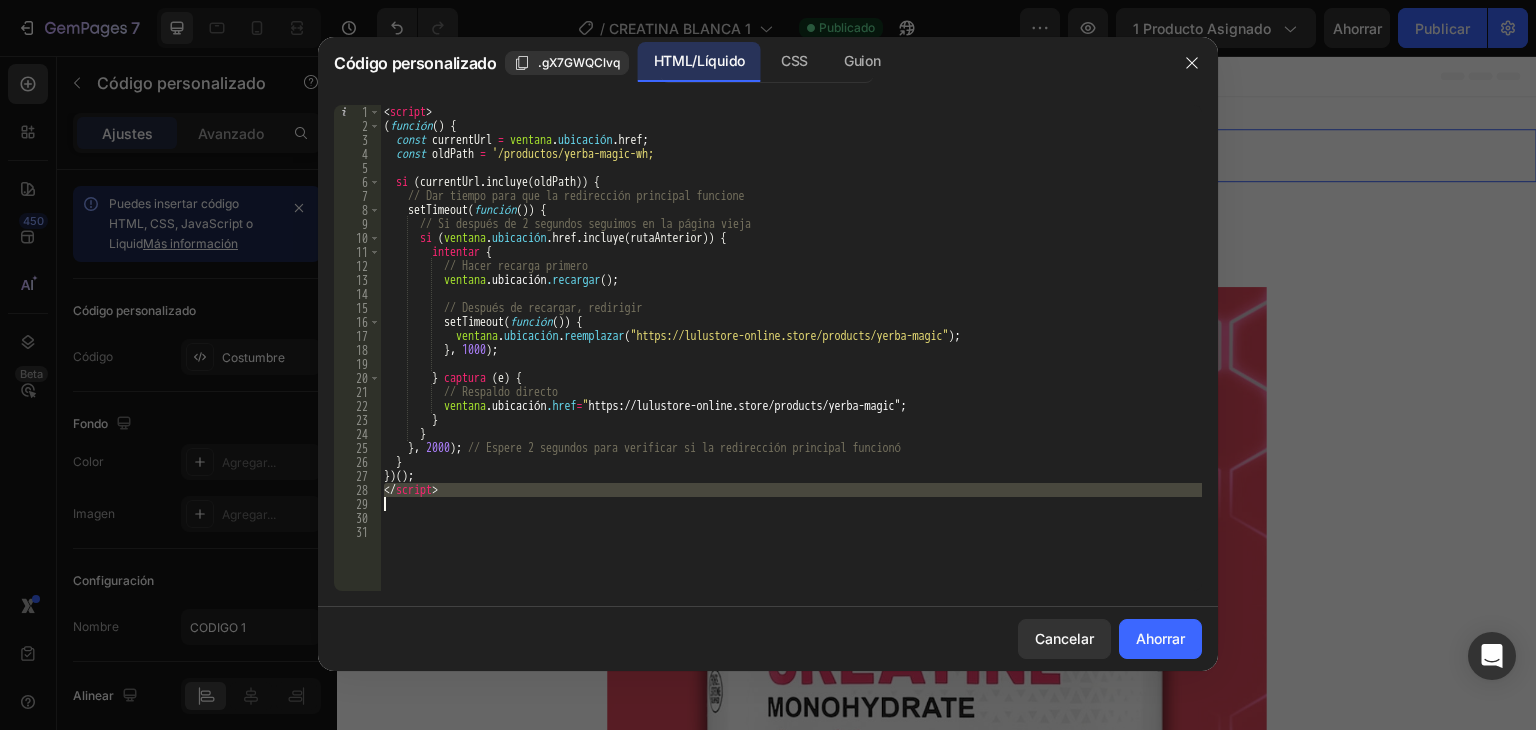 click on "<  script  > (  función  (  )    {    const    currentUrl    =    ventana  .  ubicación  .  href  ;    const    oldPath    =    '/productos/yerba-magic-wh;       si    (  currentUrl  .  incluye  (  oldPath  ))    {      // Dar tiempo para que la redirección principal funcione      setTimeout  (  función  ()  )    {         // Si después de 2 segundos seguimos en la página vieja         si    (  ventana  .  ubicación  .  href  .  incluye  (  rutaAnterior  ))    {           intentar    {              // Hacer recarga primero              ventana  .ubicación  .recargar  (  )  ; ​ ​                           // Después de recargar, redirigir              setTimeout  (  función  ()  )    {                ventana  .  ubicación  .  reemplazar  (  "https://lulustore-online.store/products/yerba-magic"  )  ;              }  ,    1000  )  ;                        }    captura    (  e  )    {              // Respaldo directo              ventana  .ubicación  .href  =  "  "  ;               }         } }" at bounding box center (791, 362) 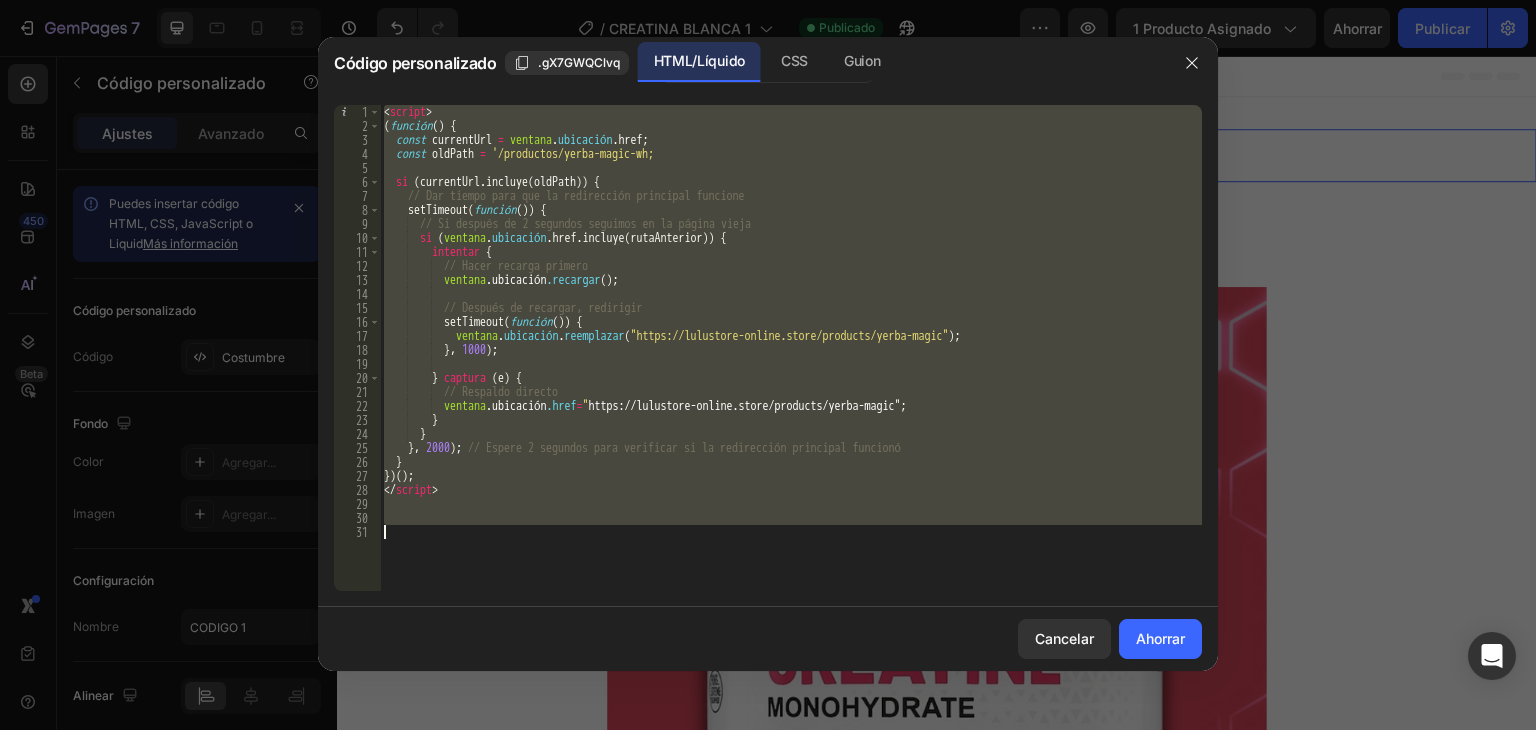 paste 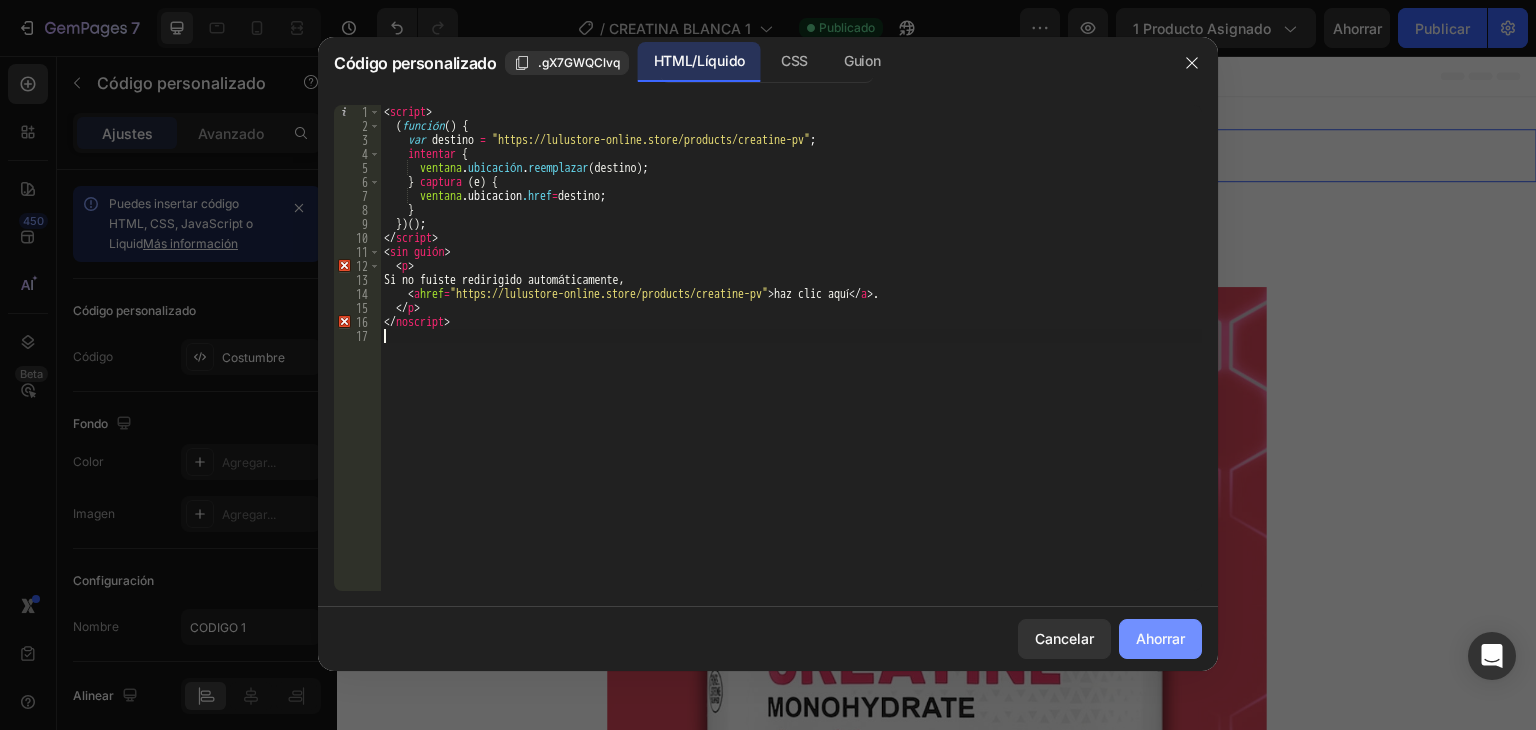 click on "Ahorrar" at bounding box center [1160, 638] 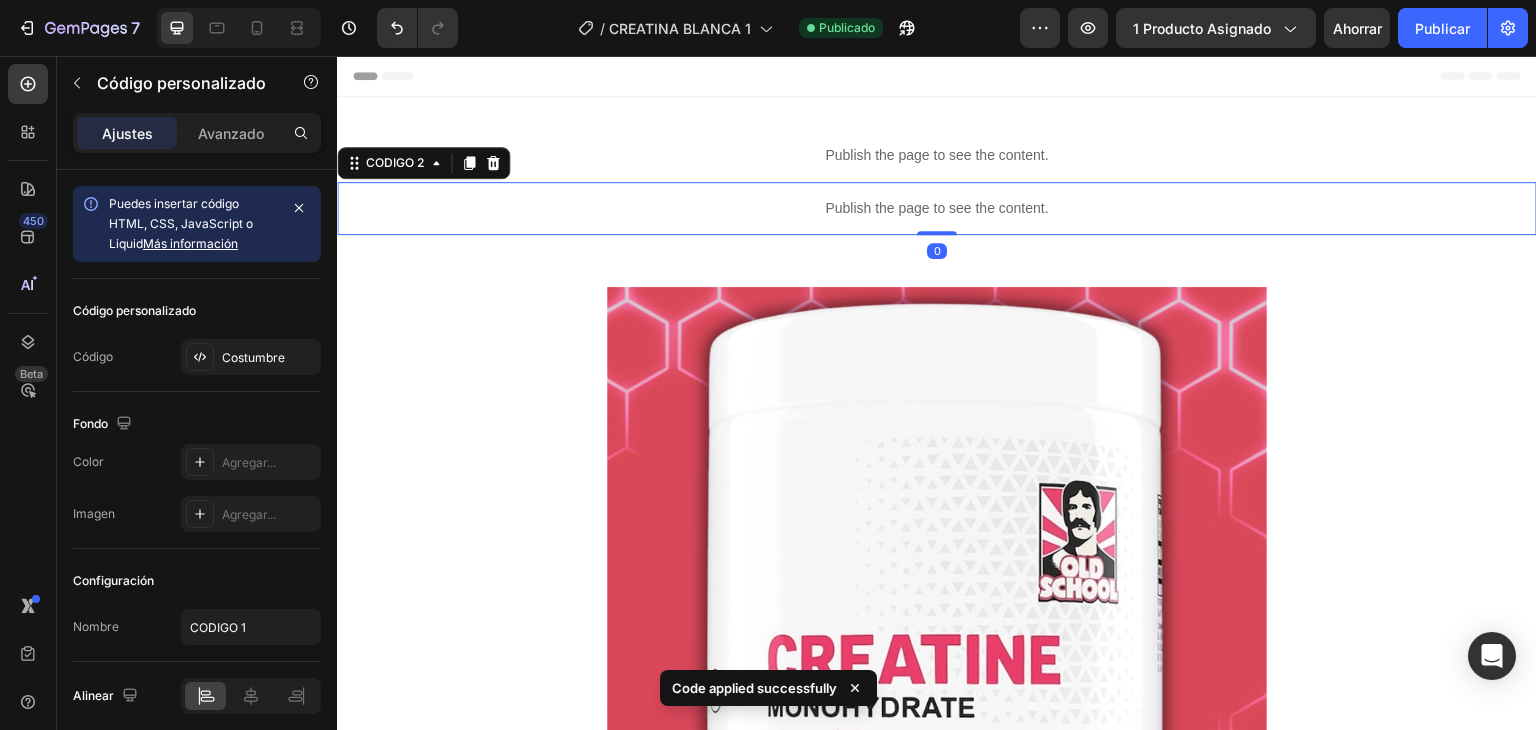 click on "Publish the page to see the content." at bounding box center [937, 208] 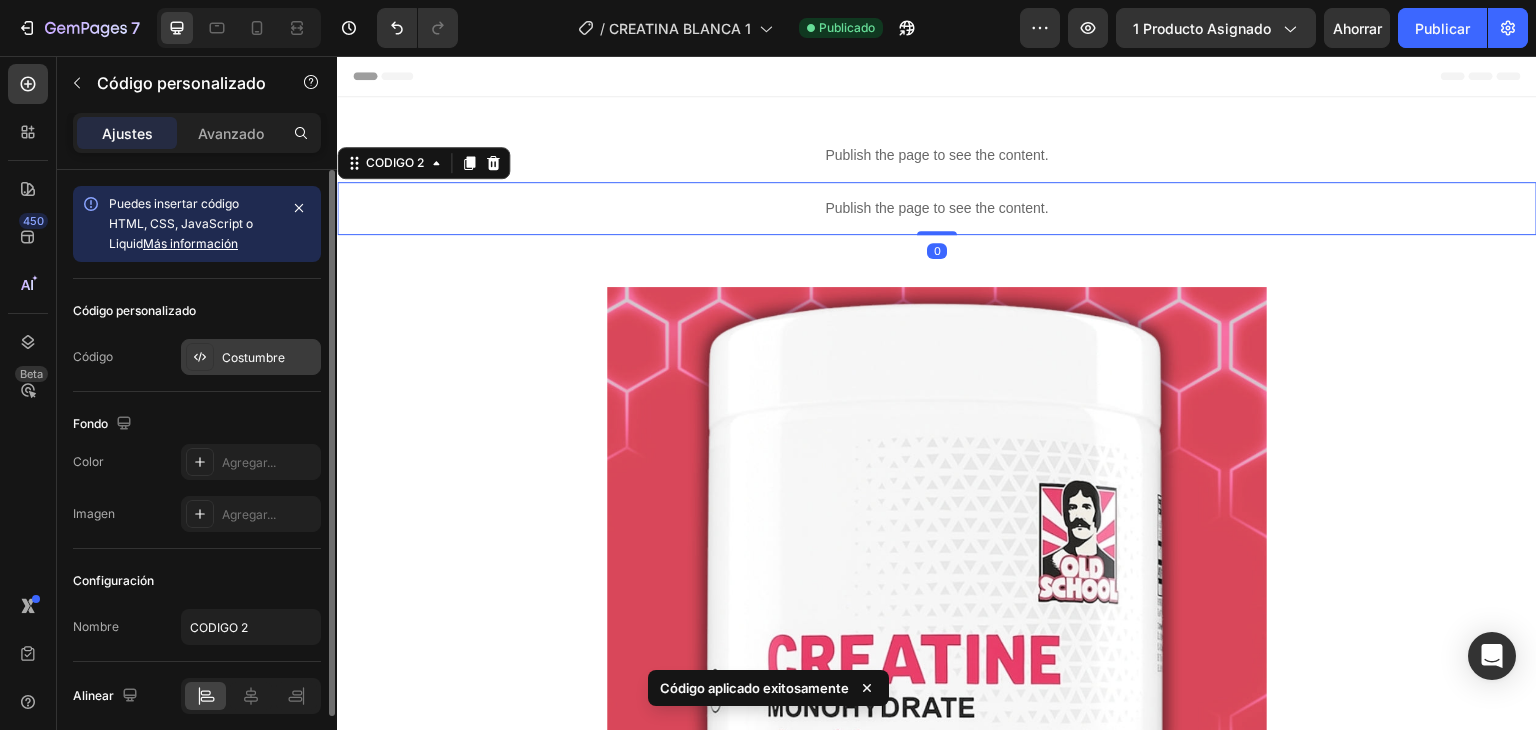 click on "Costumbre" at bounding box center [253, 357] 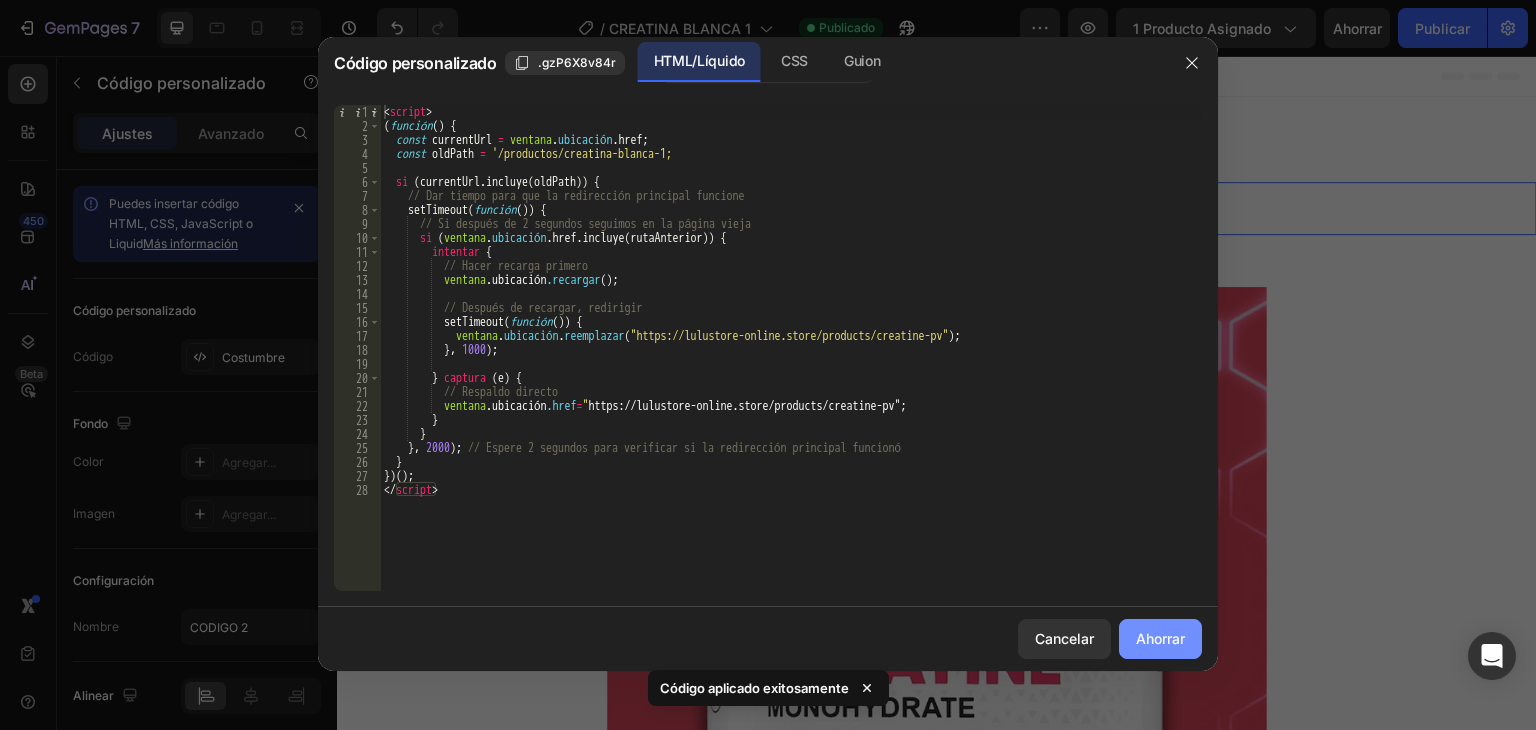 click on "Ahorrar" at bounding box center (1160, 638) 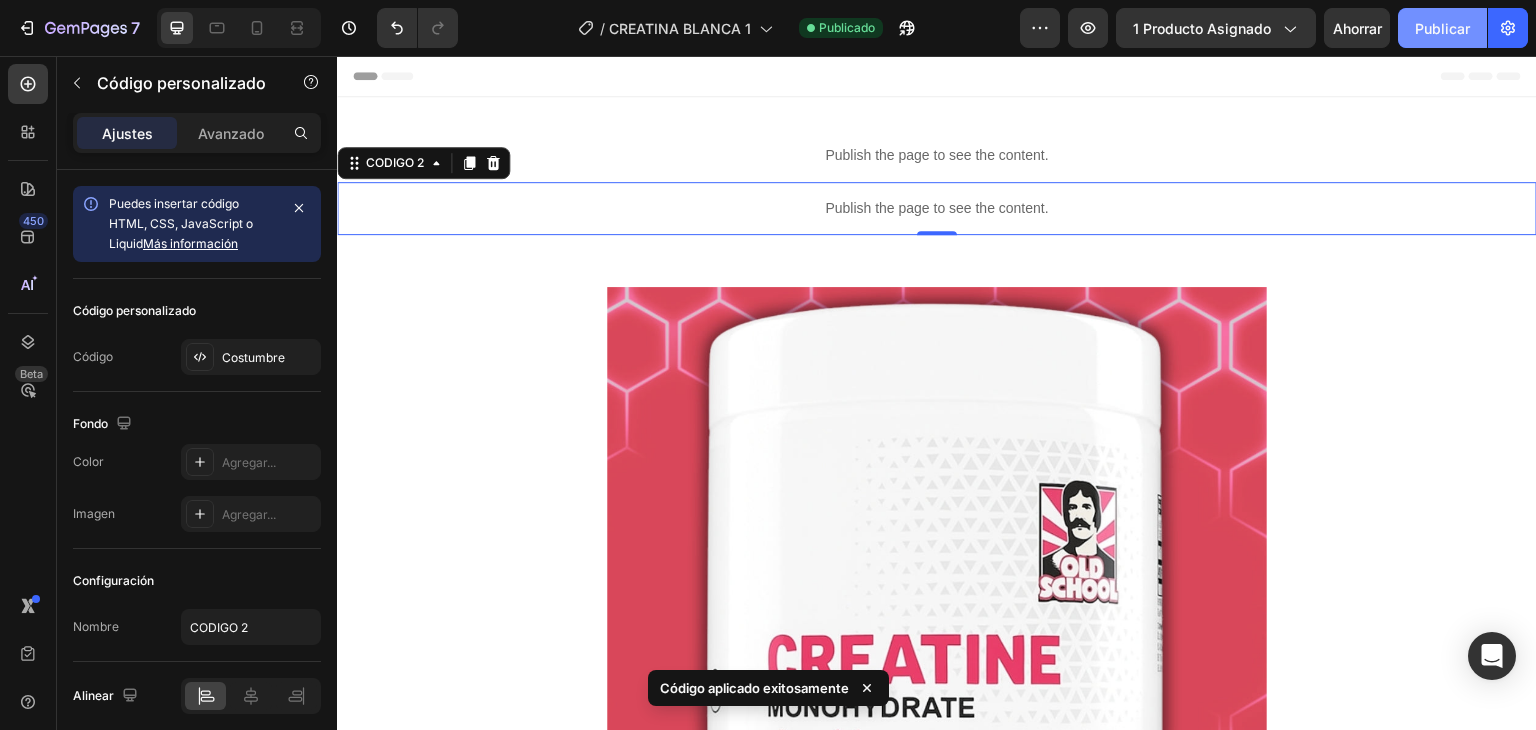 click on "Publicar" at bounding box center (1442, 28) 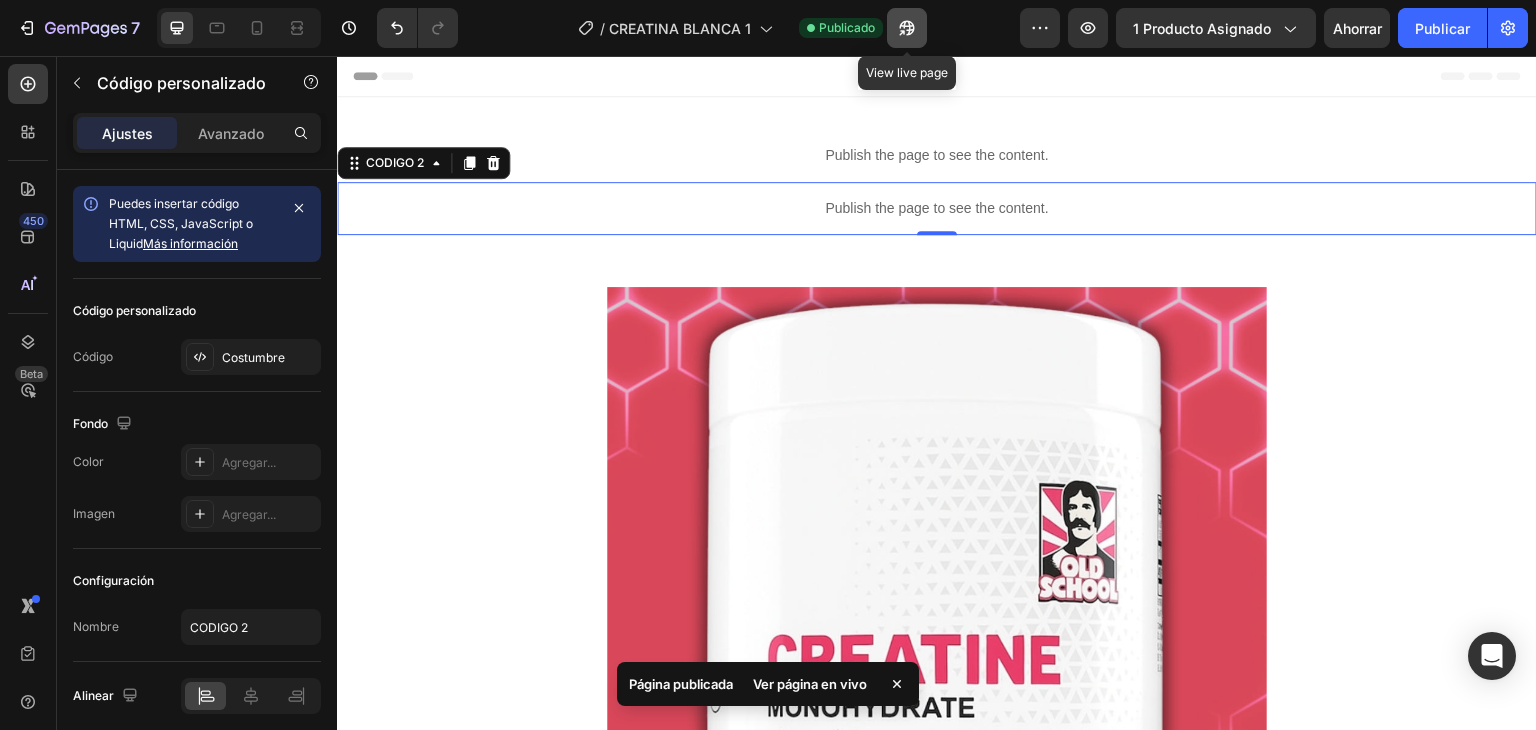 click 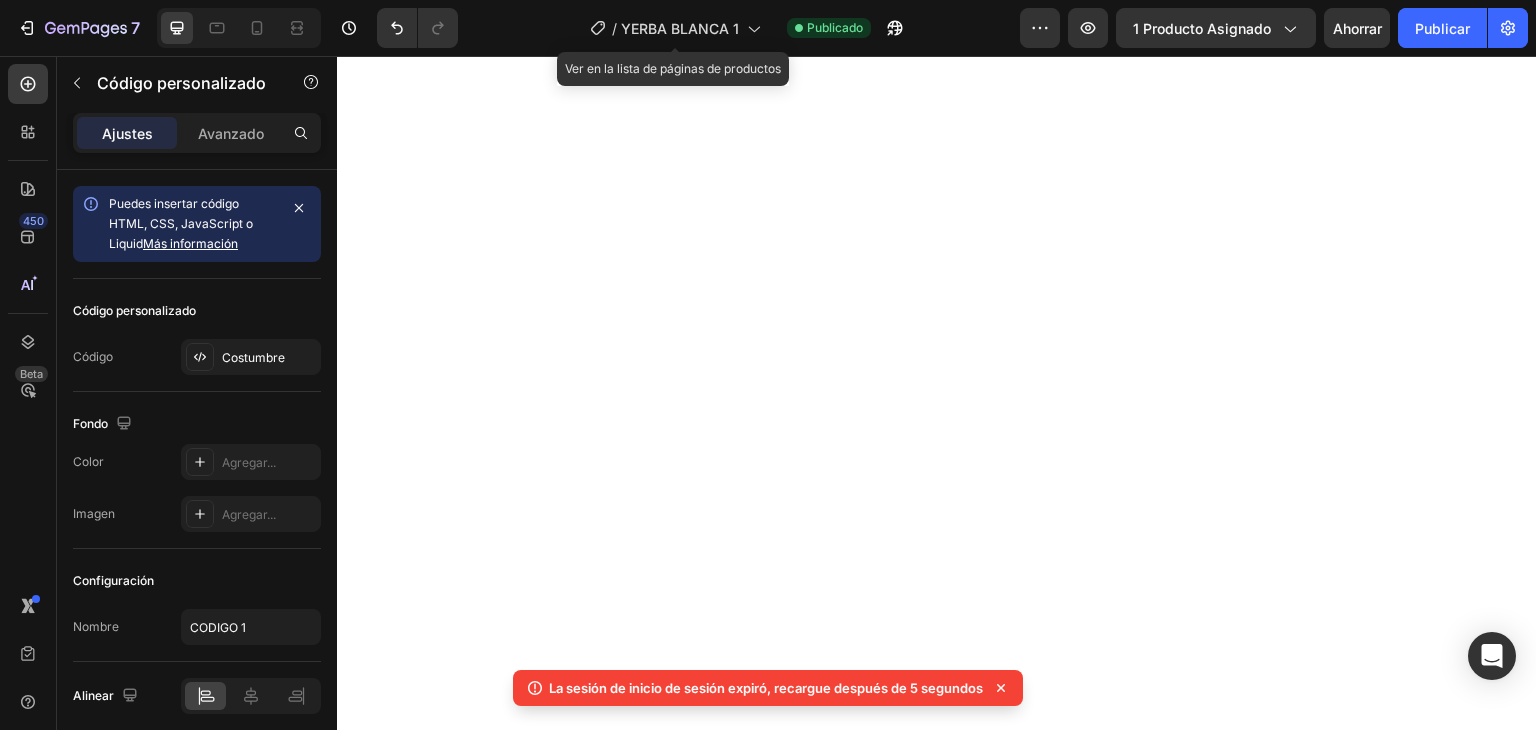 scroll, scrollTop: 0, scrollLeft: 0, axis: both 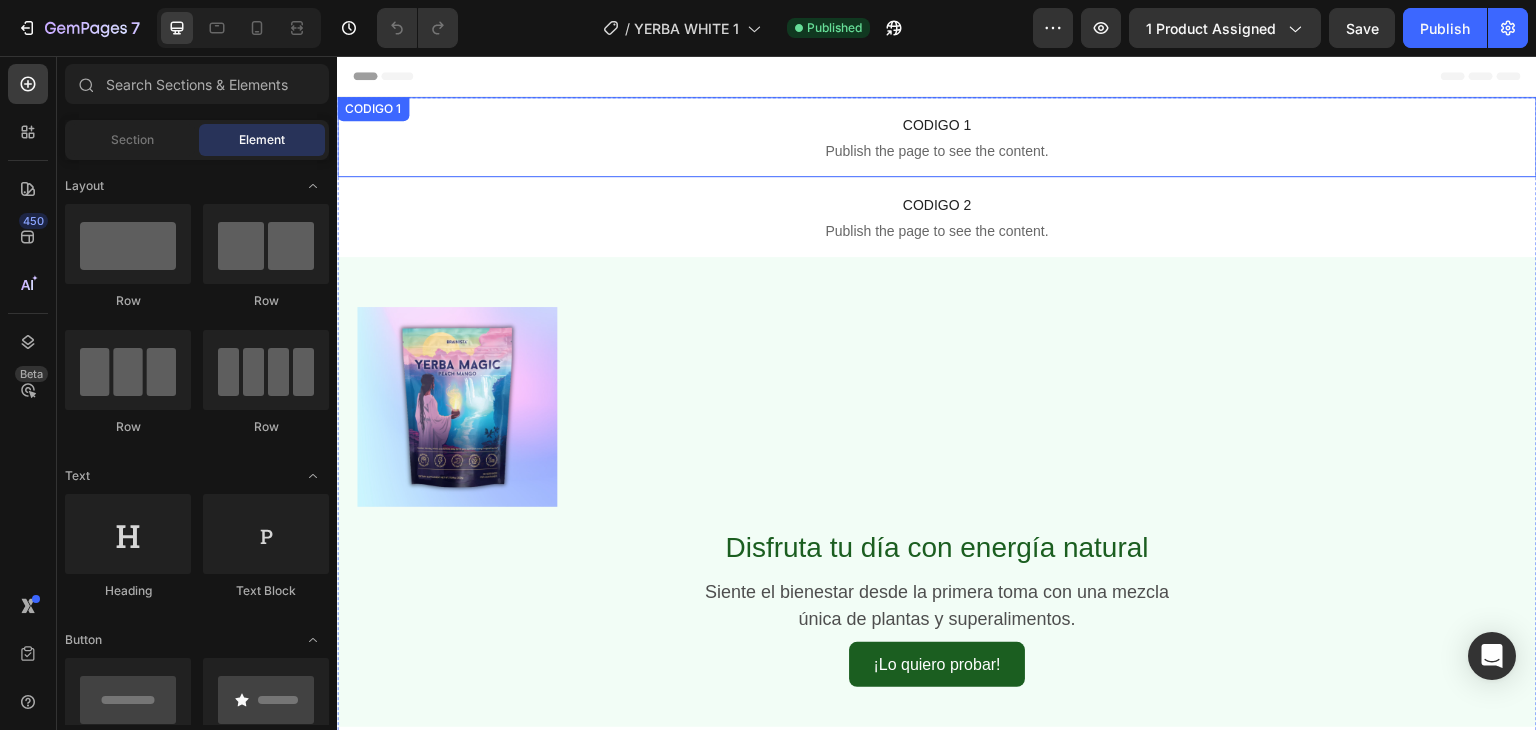 click on "Publish the page to see the content." at bounding box center [937, 151] 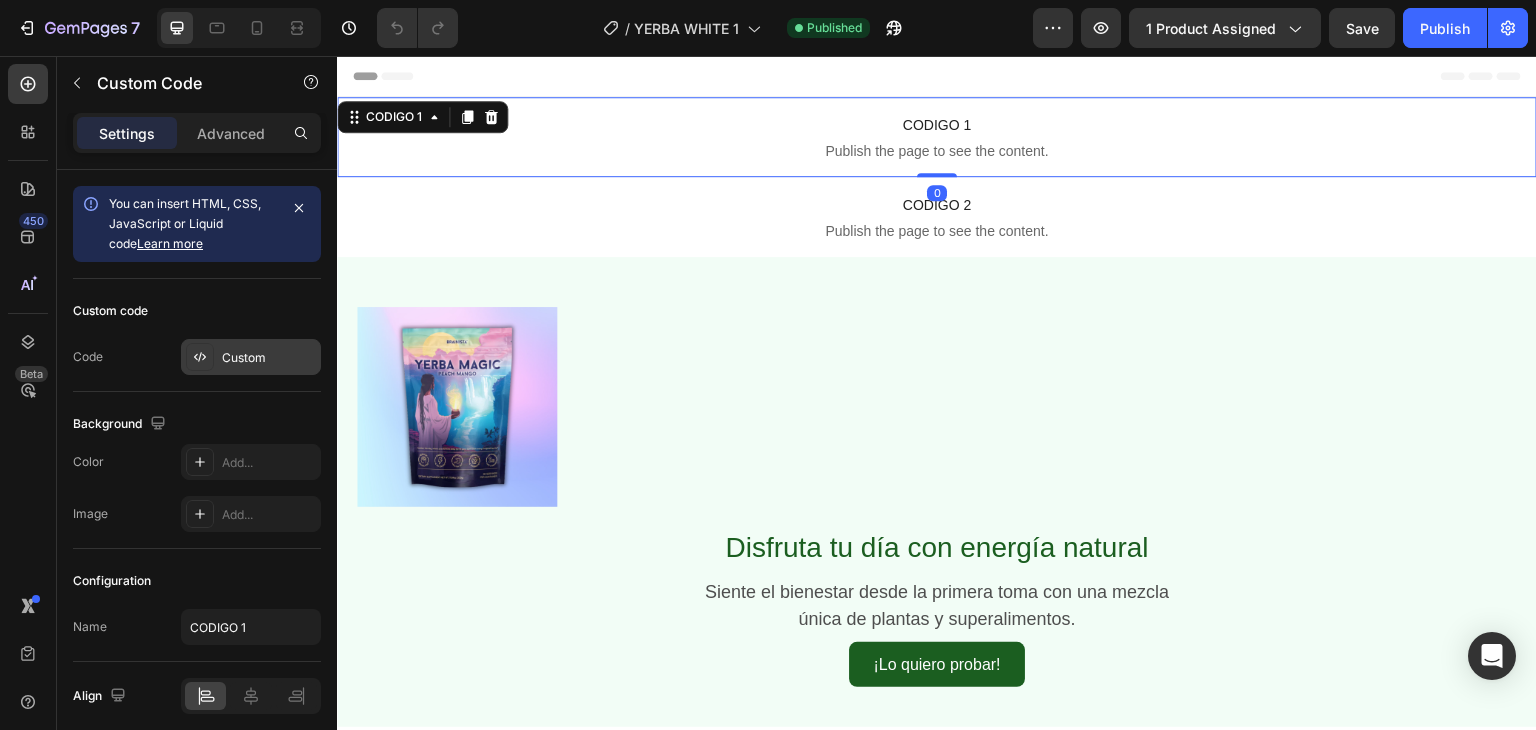 click on "Custom" at bounding box center (251, 357) 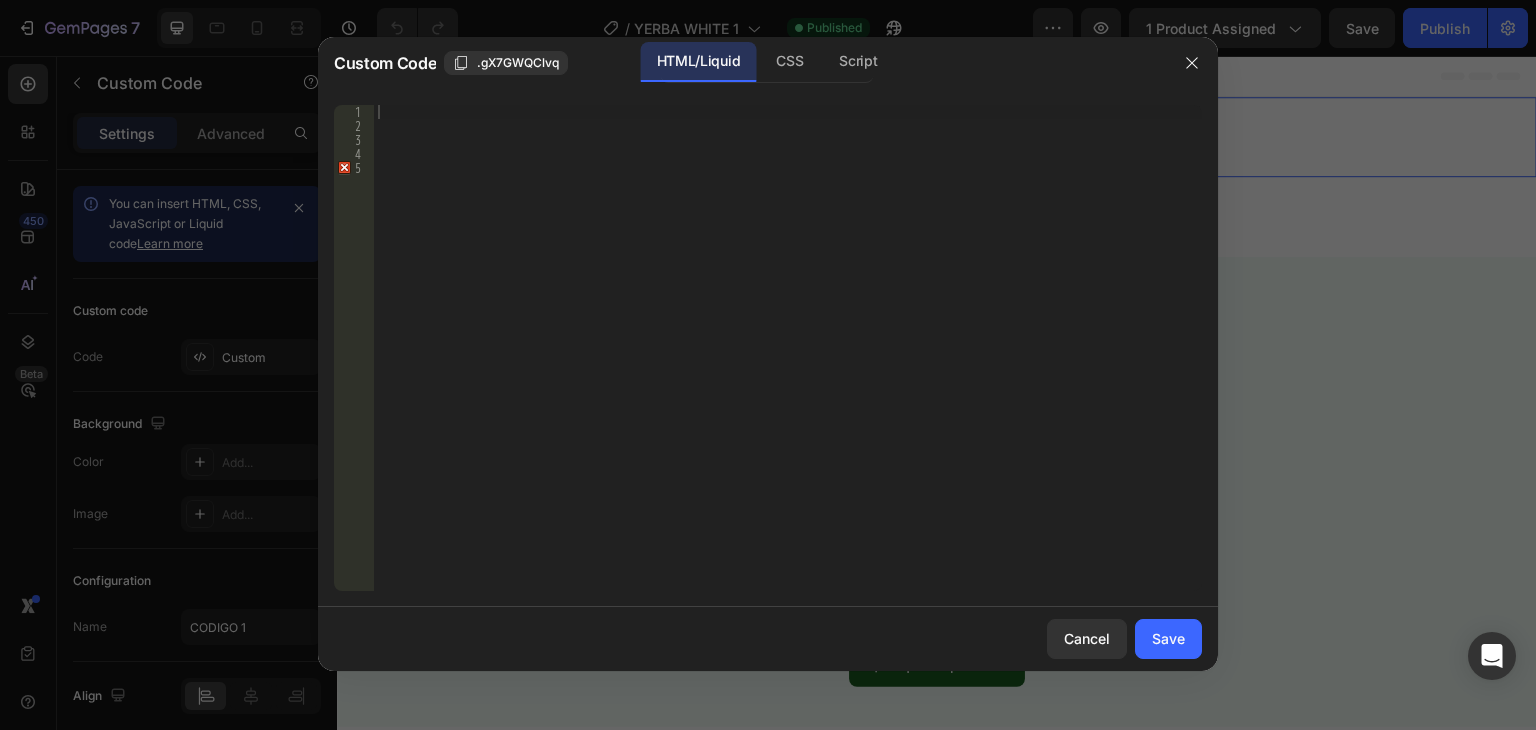 type 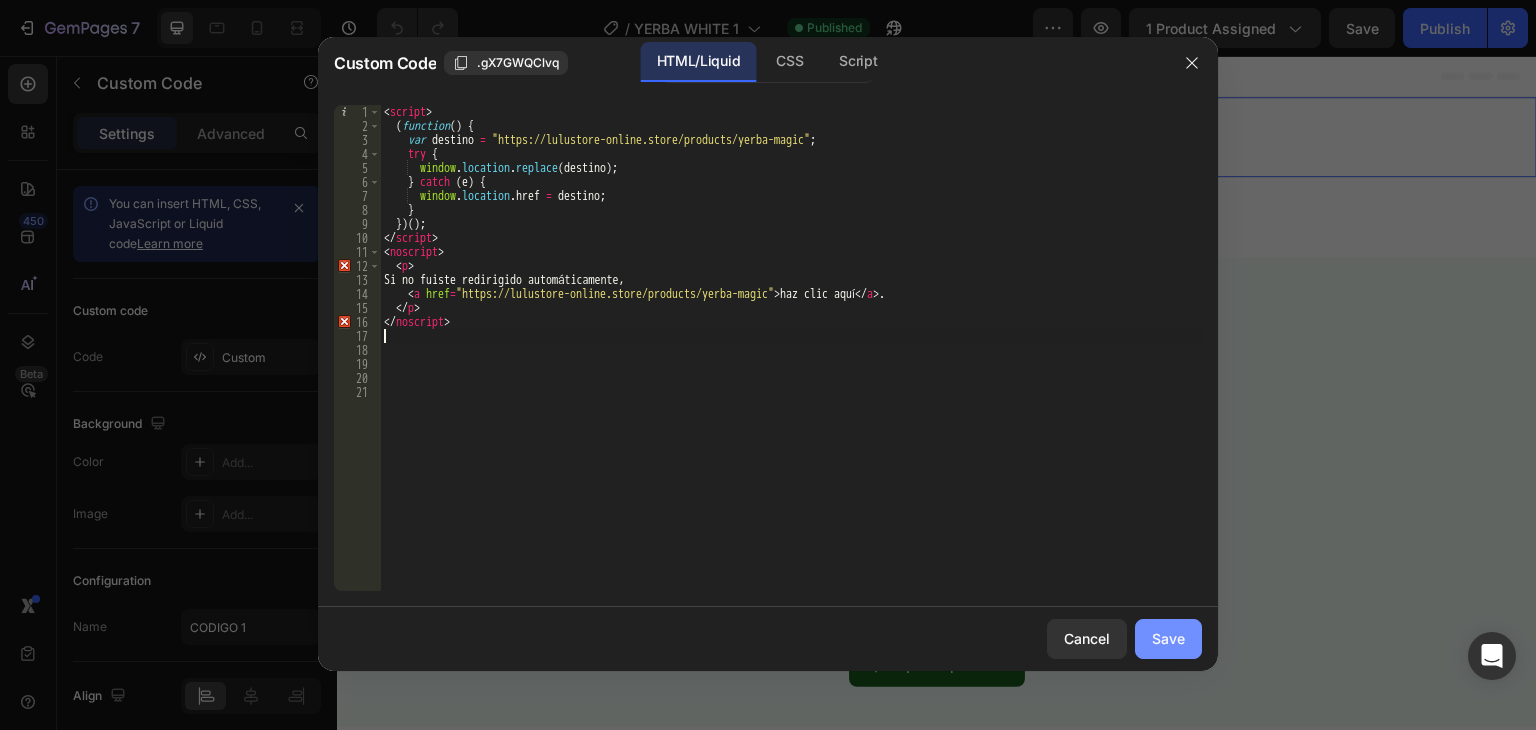 click on "Save" at bounding box center [1168, 638] 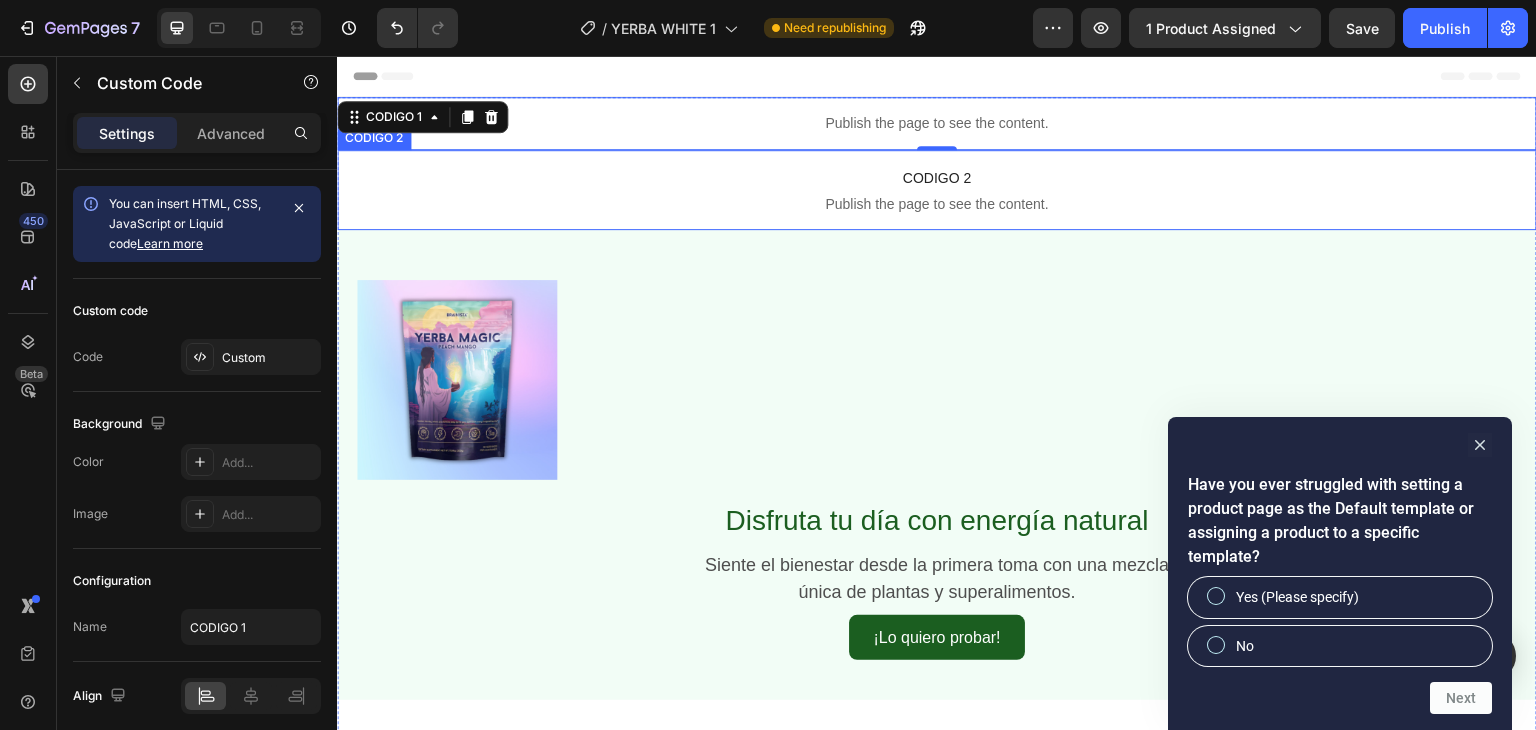 click on "Publish the page to see the content." at bounding box center [937, 204] 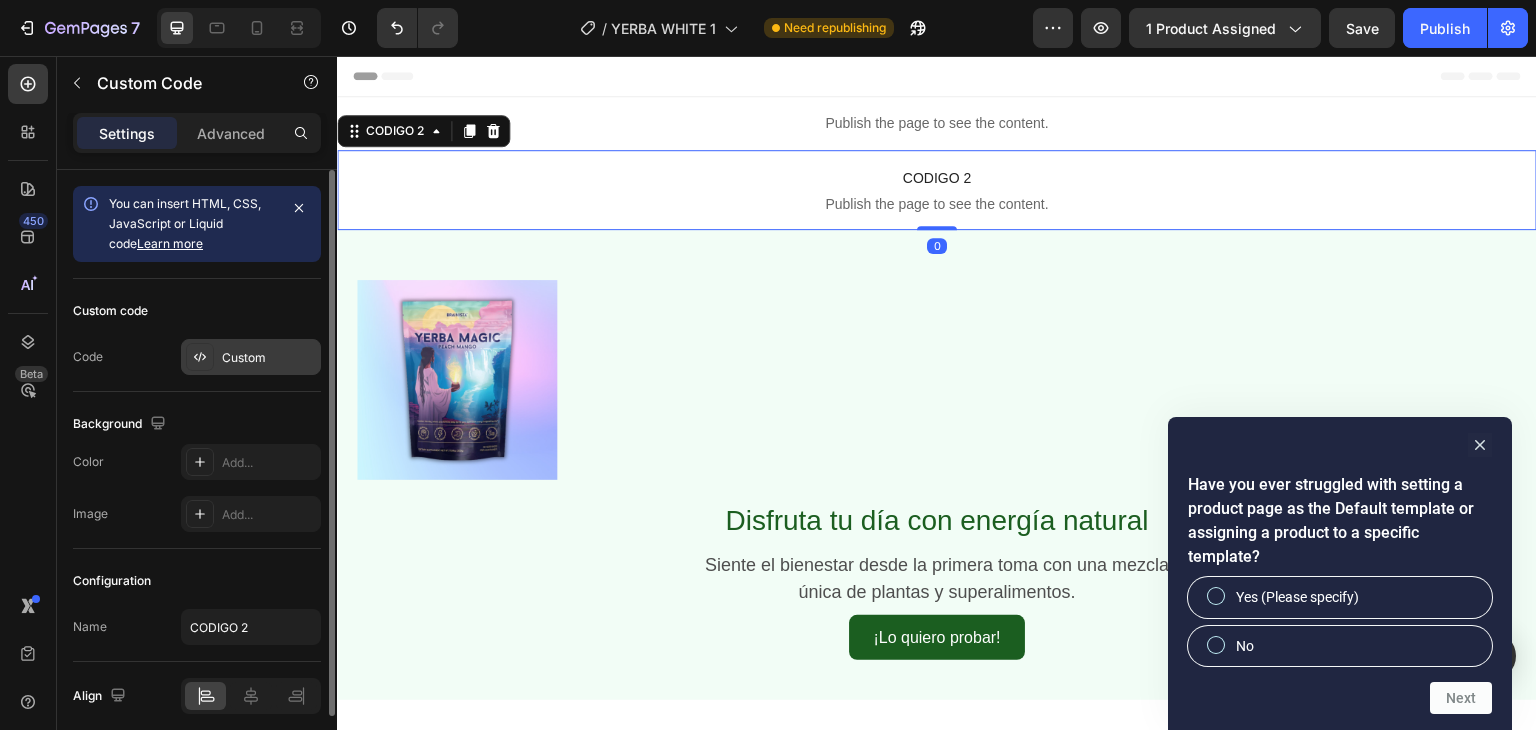click on "Custom" at bounding box center (269, 358) 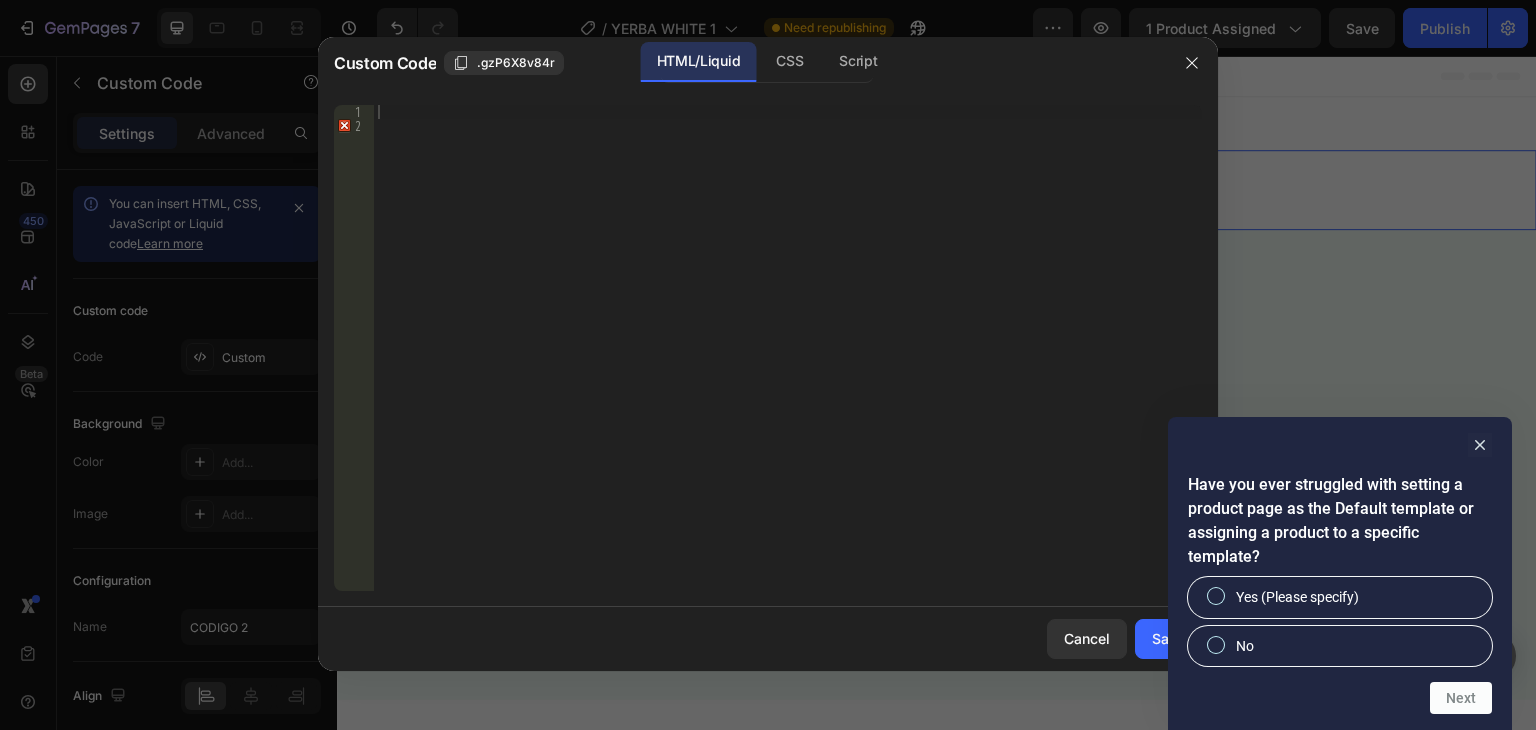 type 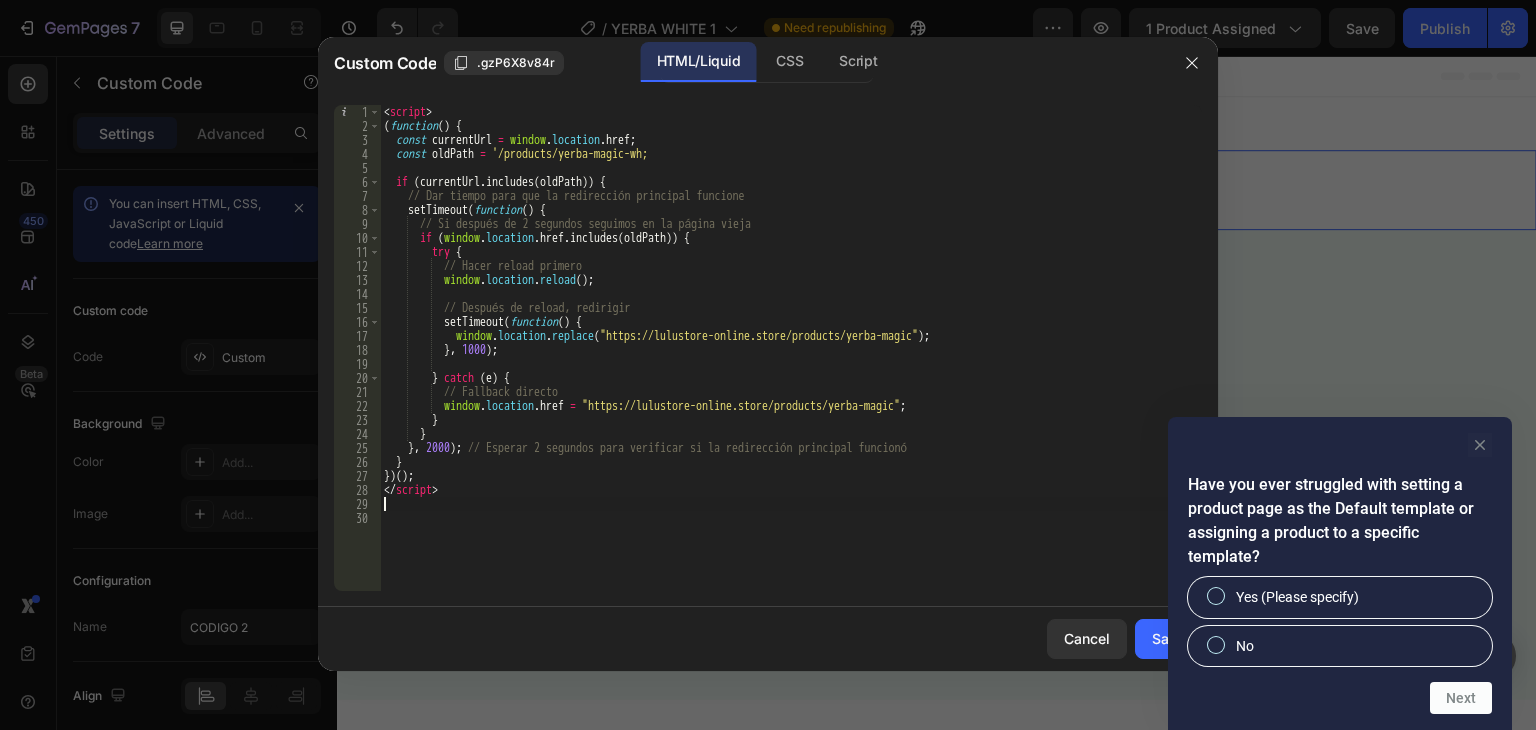 click 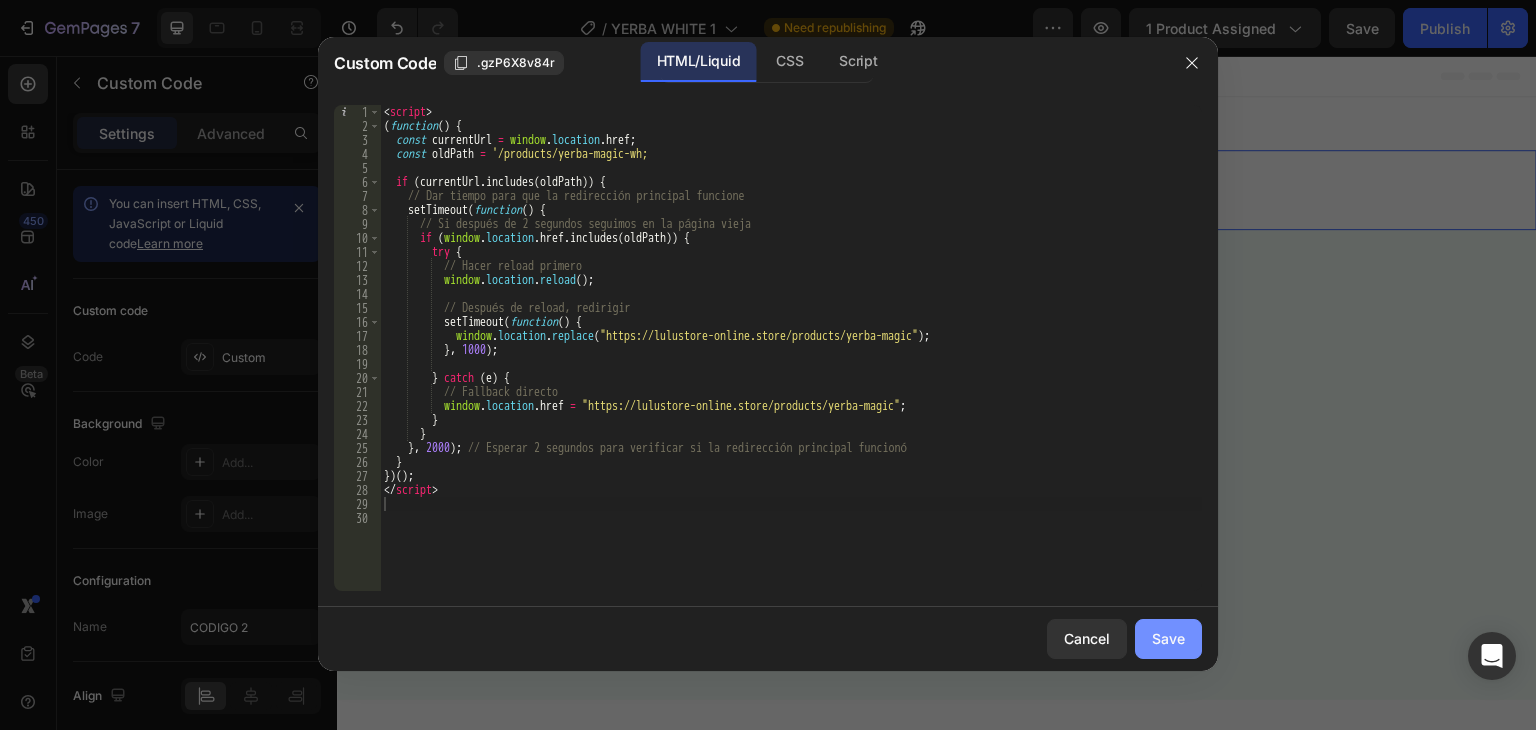 click on "Save" at bounding box center [1168, 638] 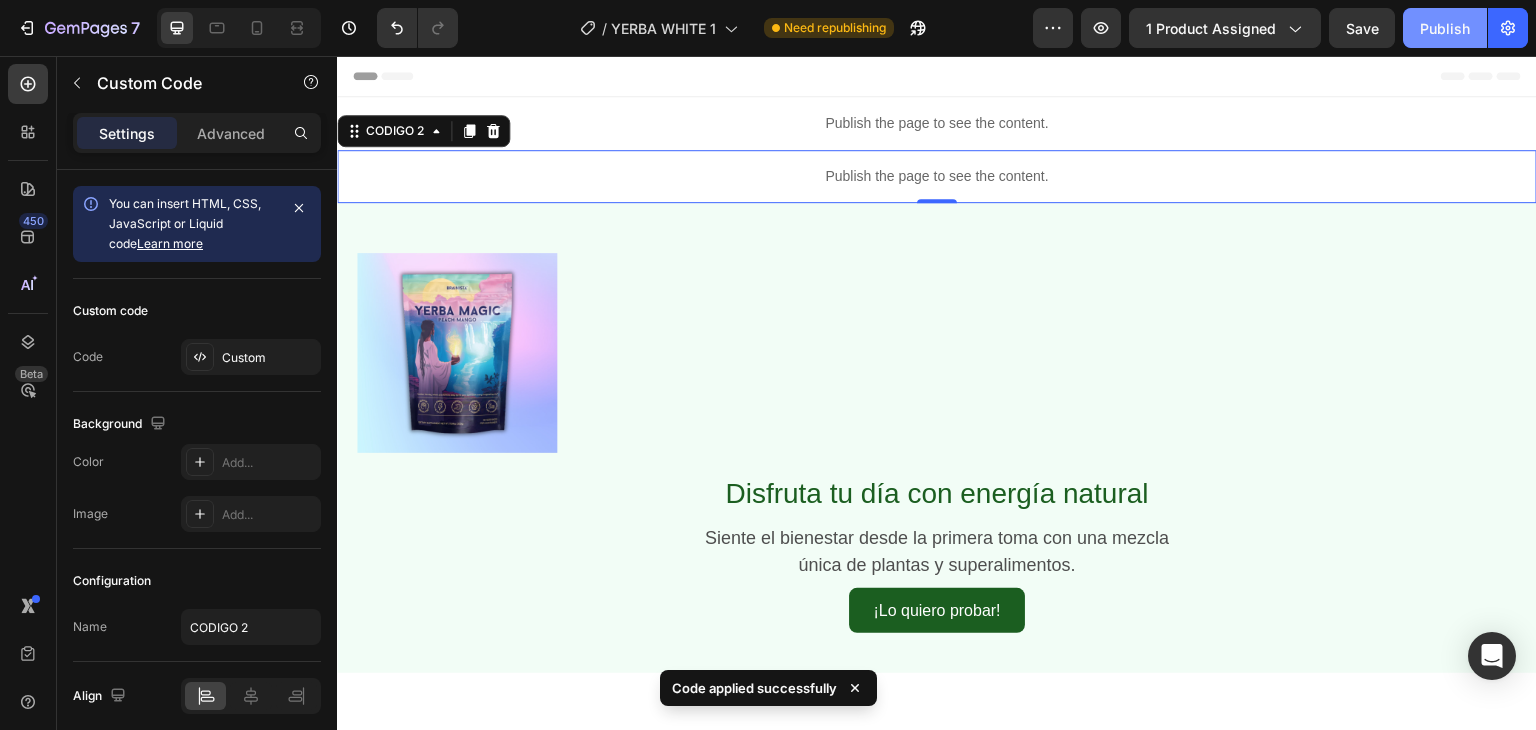 click on "Publish" at bounding box center (1445, 28) 